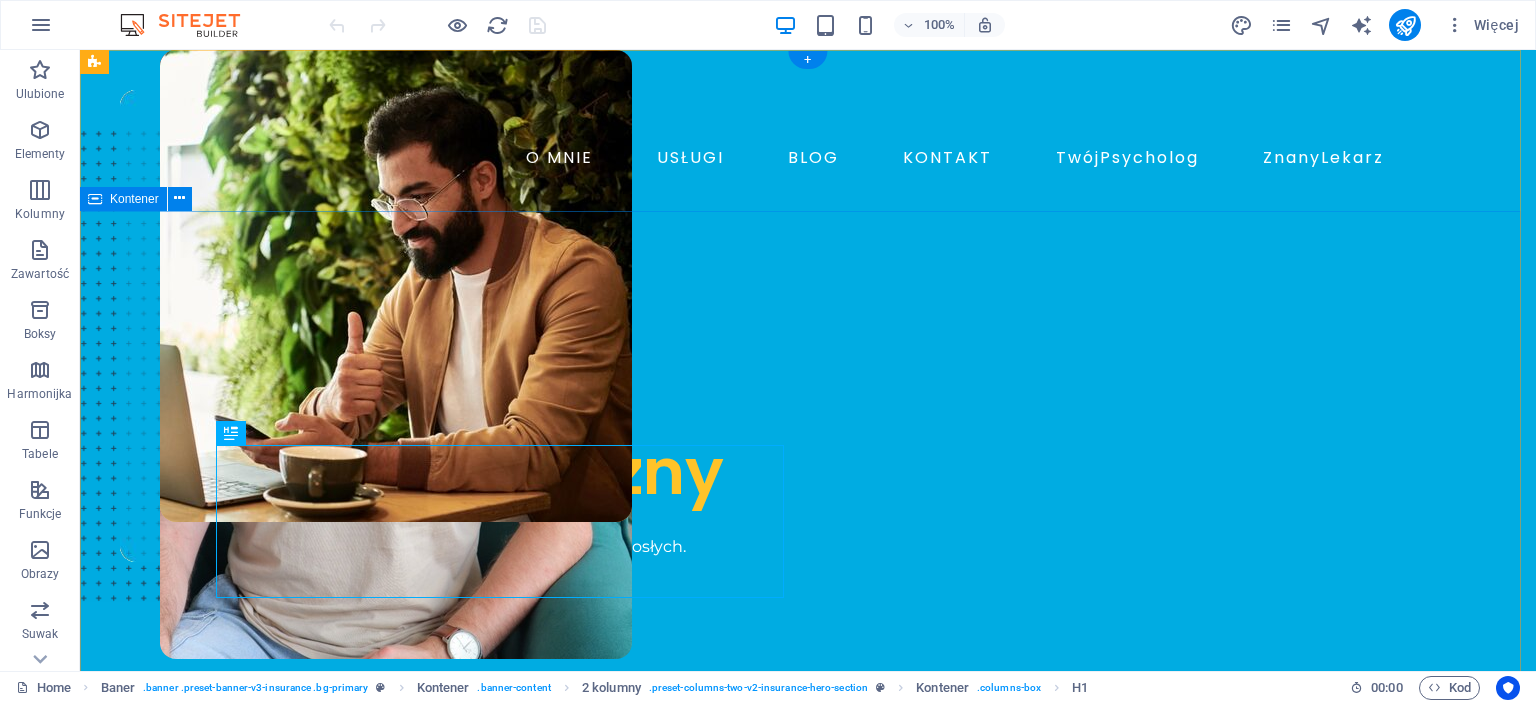 scroll, scrollTop: 0, scrollLeft: 0, axis: both 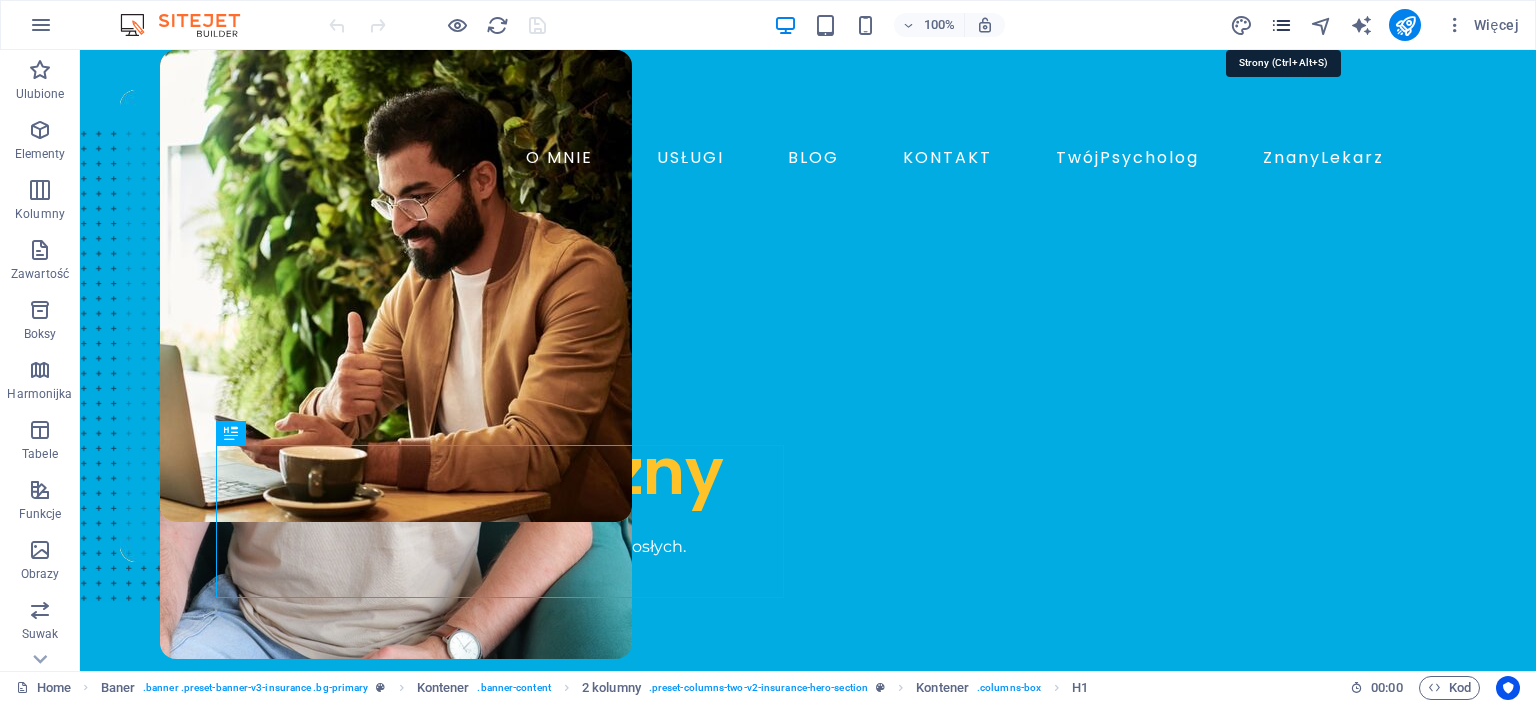 click at bounding box center (1281, 25) 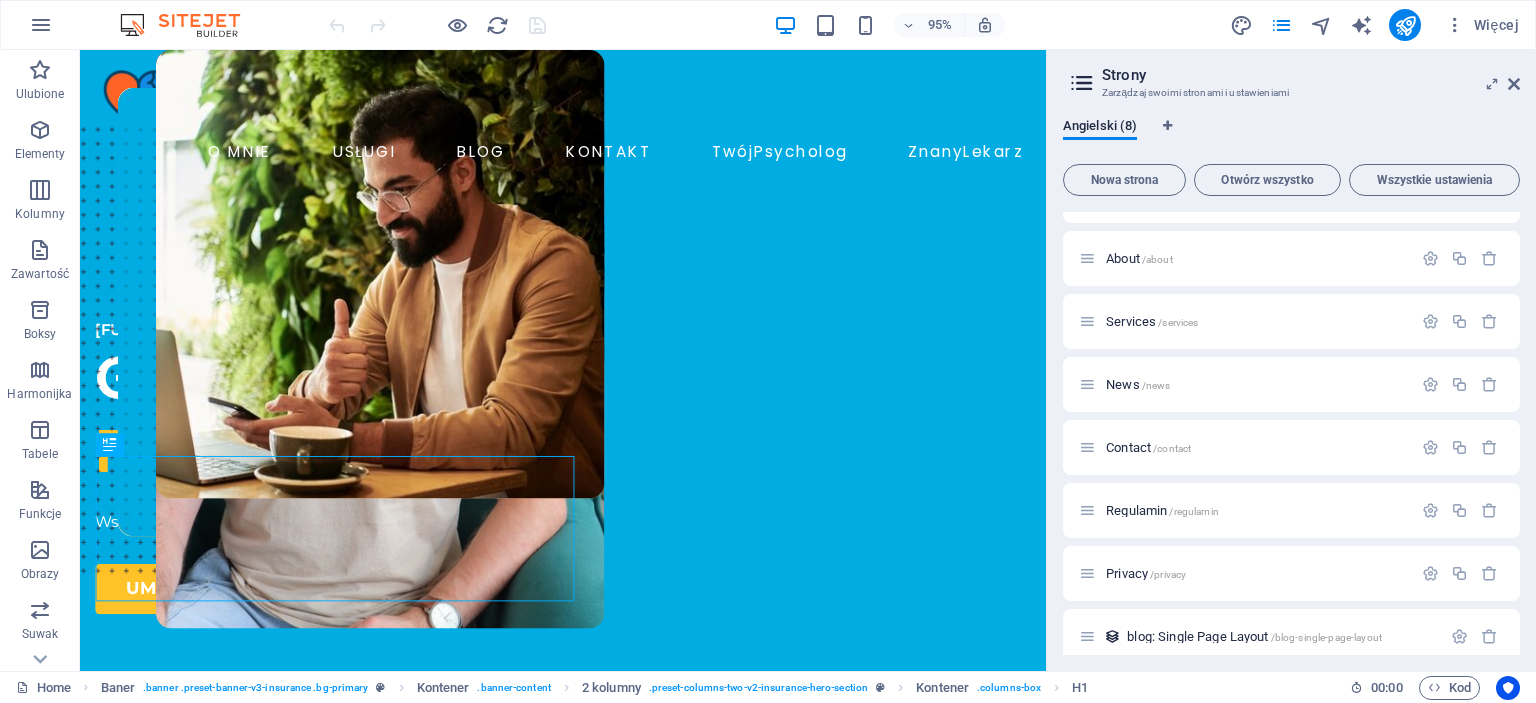 scroll, scrollTop: 60, scrollLeft: 0, axis: vertical 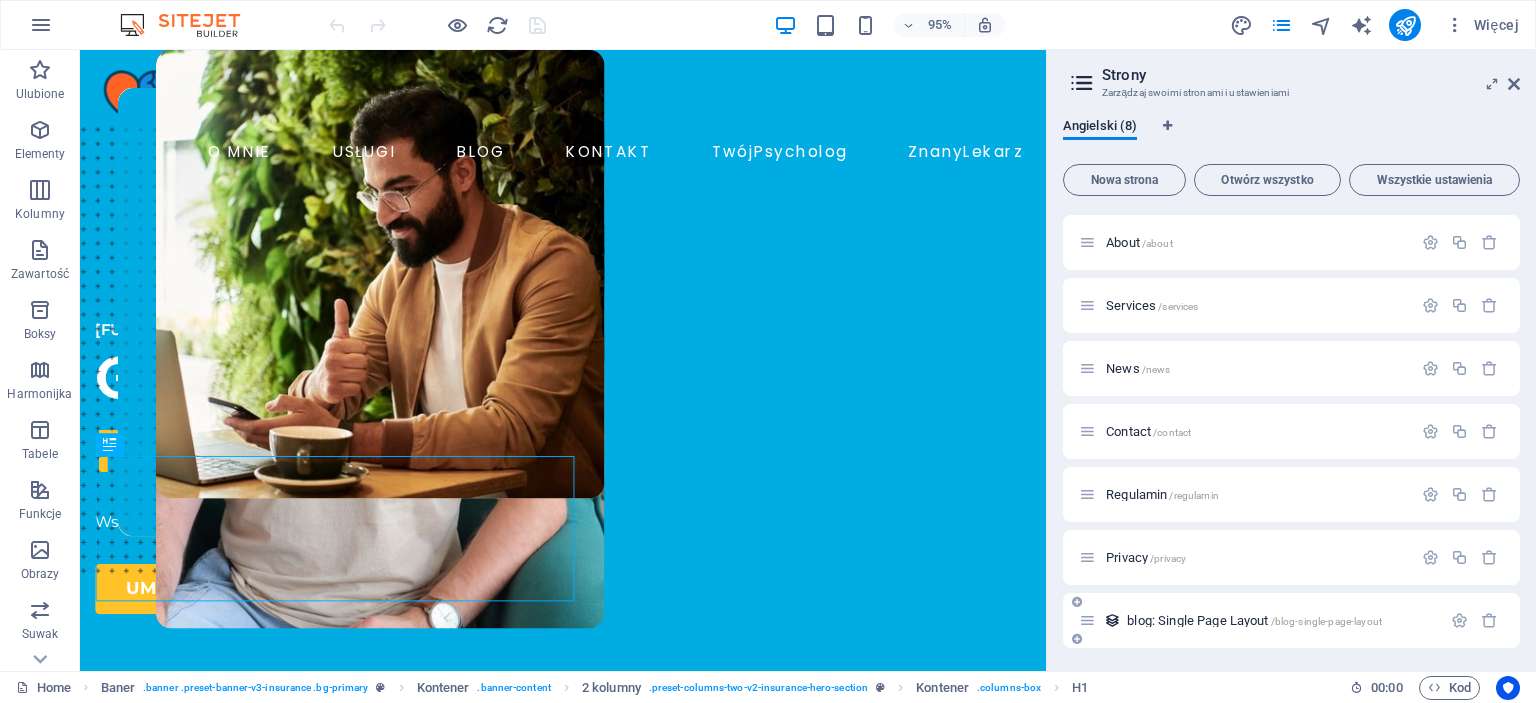 click on "blog: Single Page Layout /blog-single-page-layout" at bounding box center [1254, 620] 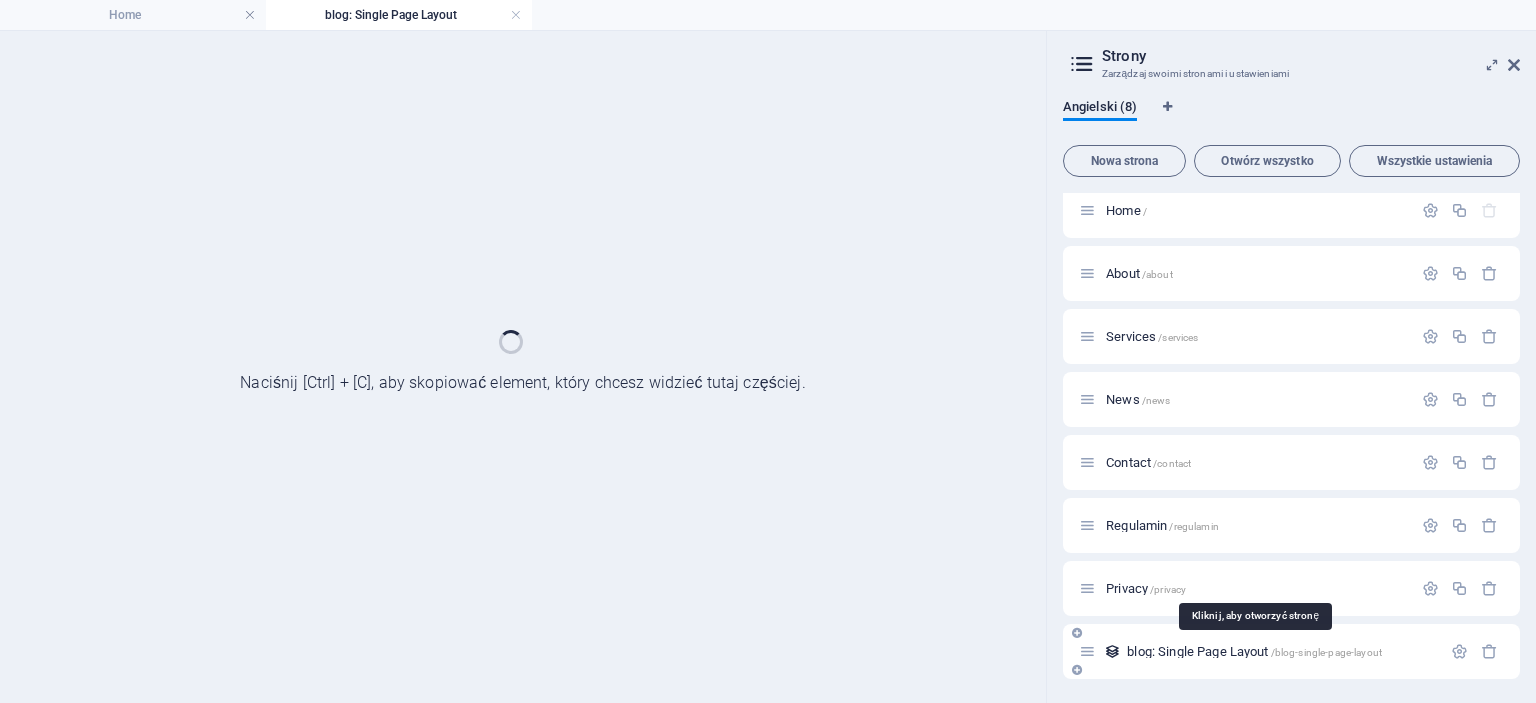 scroll, scrollTop: 9, scrollLeft: 0, axis: vertical 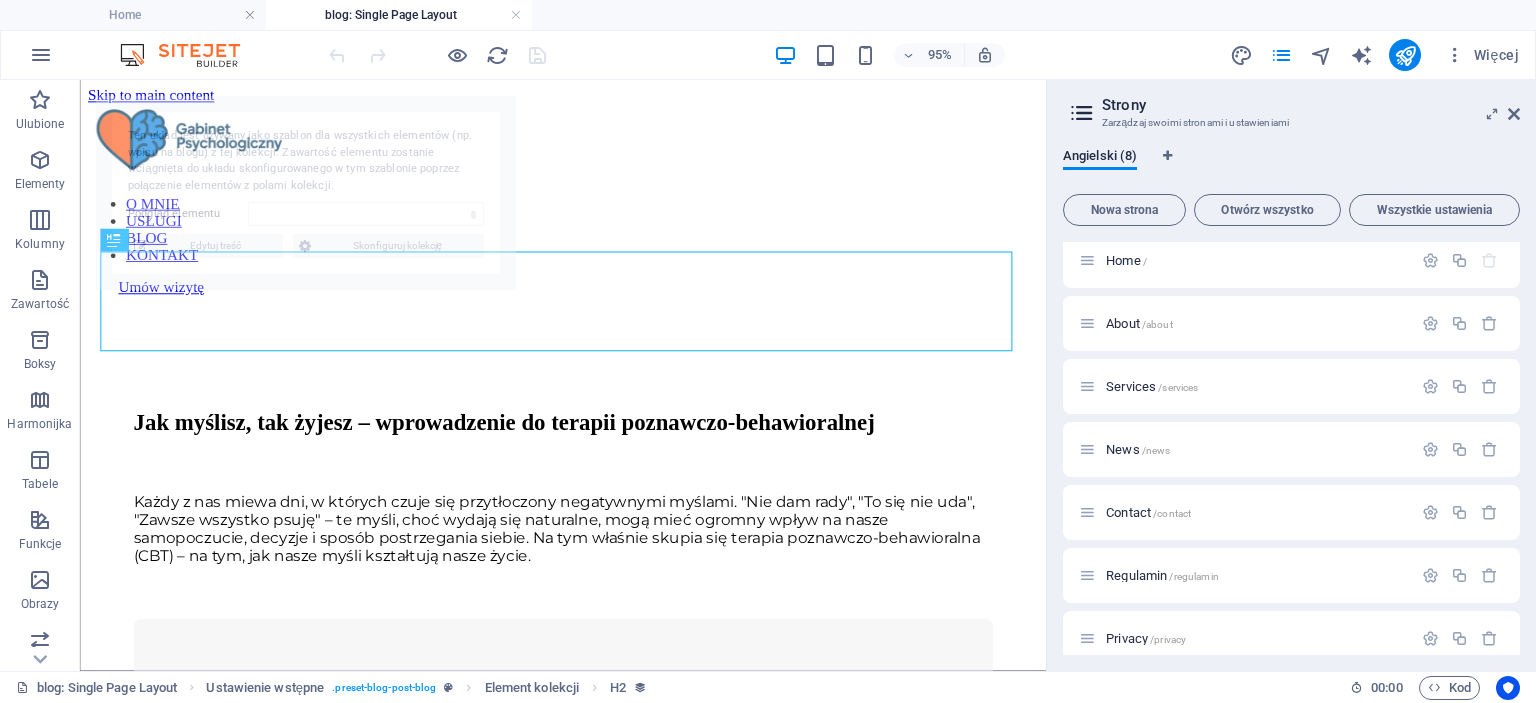 select on "[ID]" 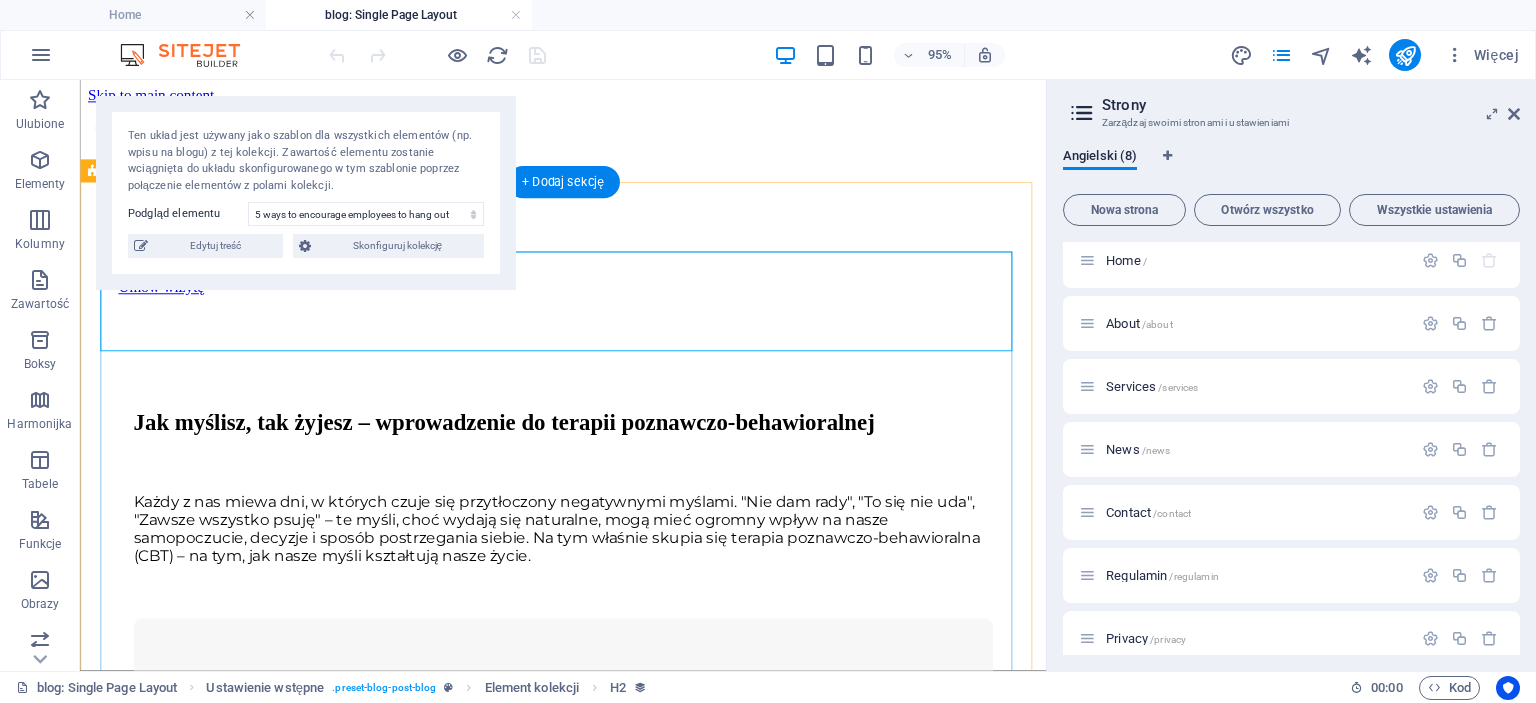 click on "Jak myślisz, tak żyjesz – wprowadzenie do terapii poznawczo-behawioralnej" at bounding box center [588, 441] 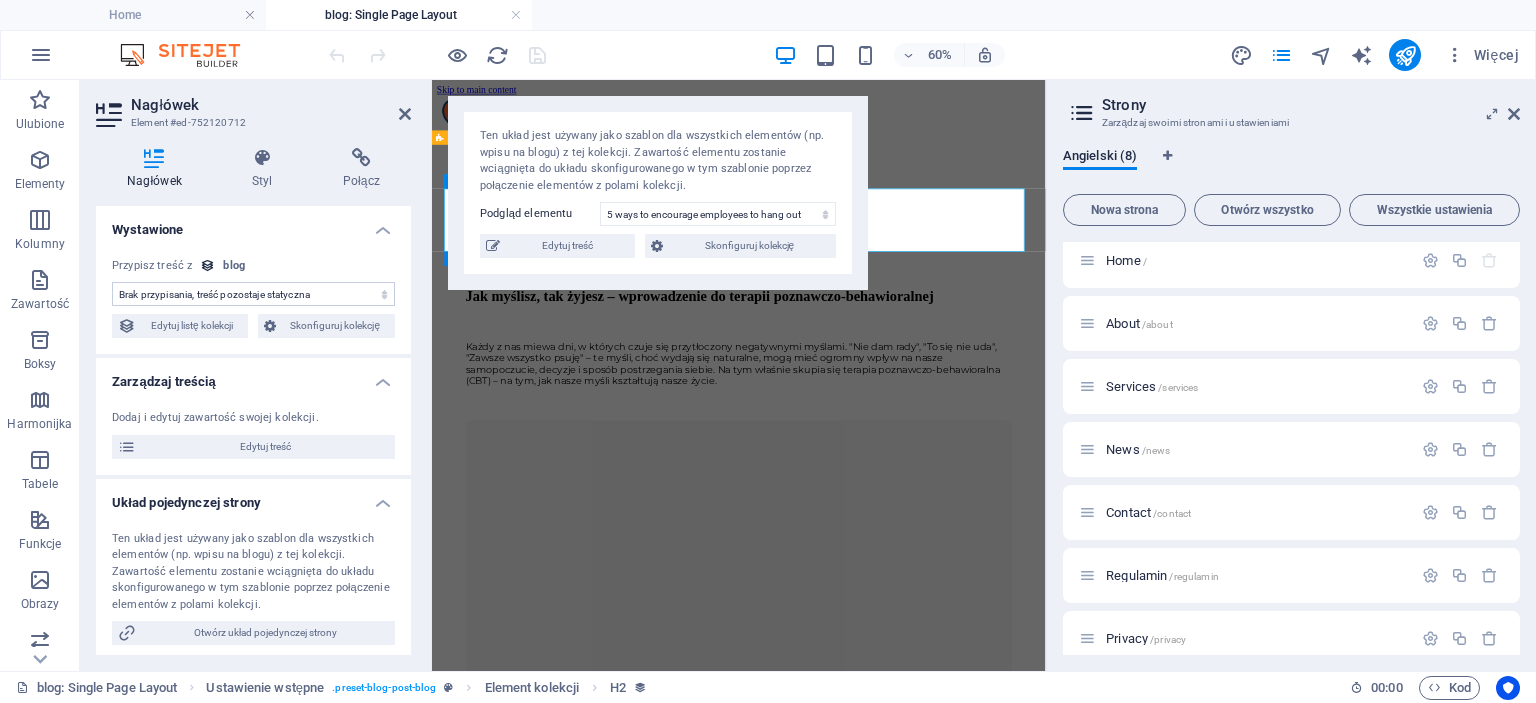 select on "name" 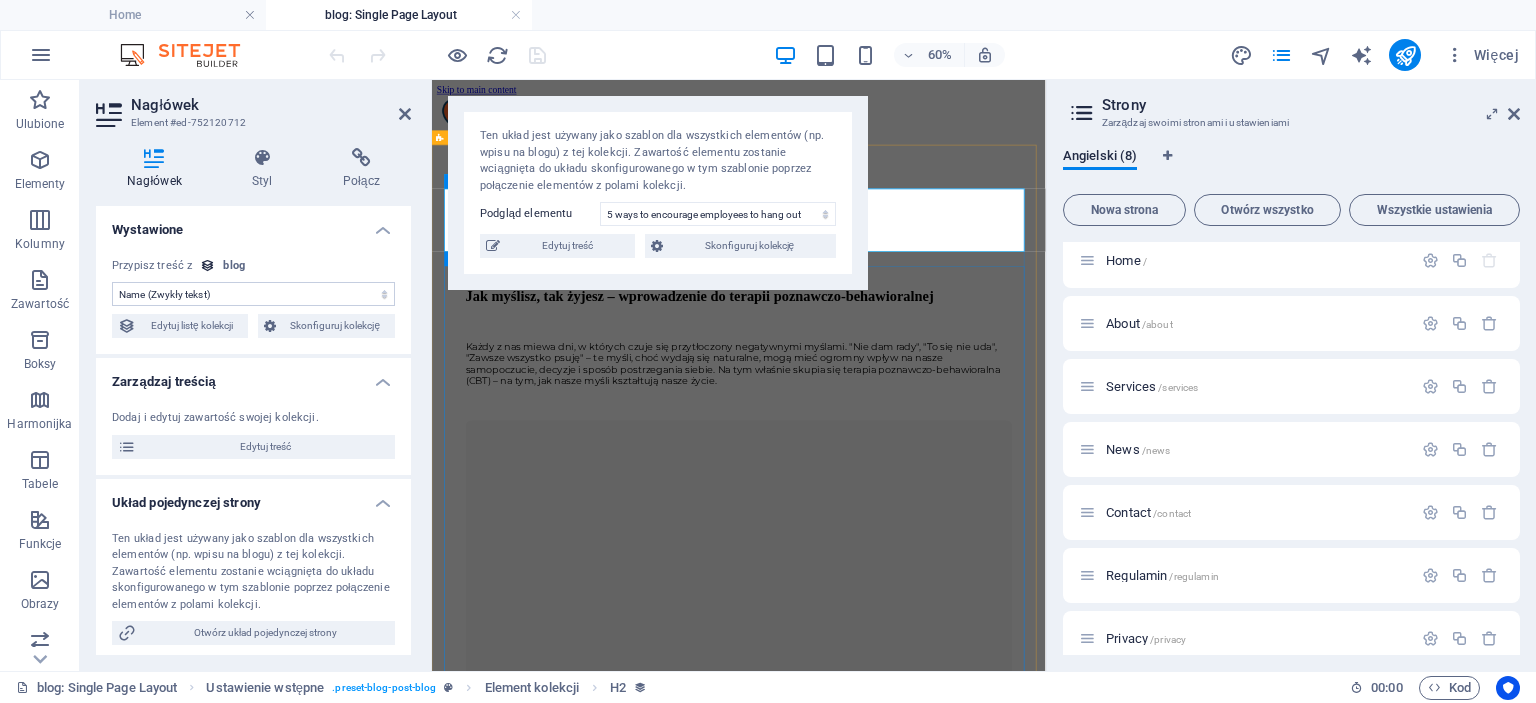 click on "Droga odnowy" at bounding box center (943, 922) 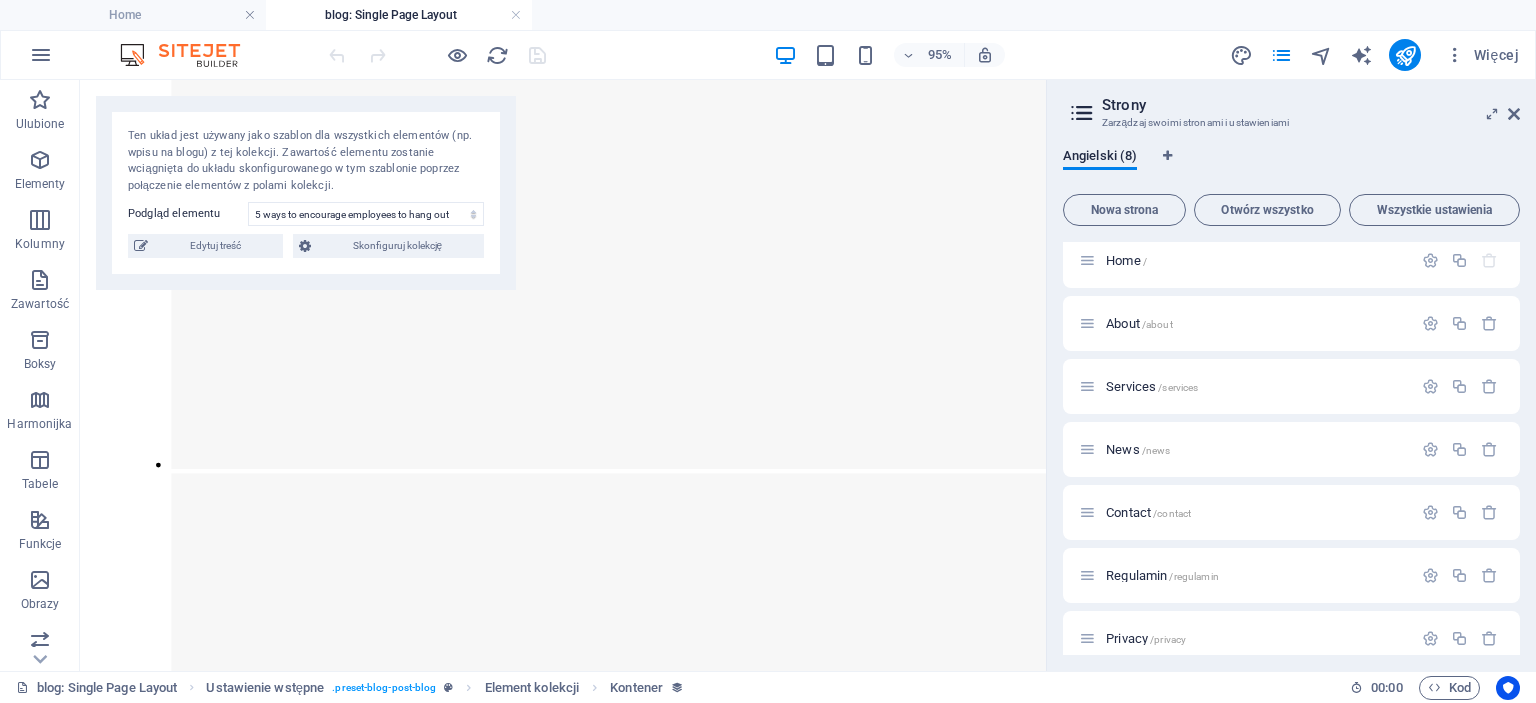 scroll, scrollTop: 2411, scrollLeft: 0, axis: vertical 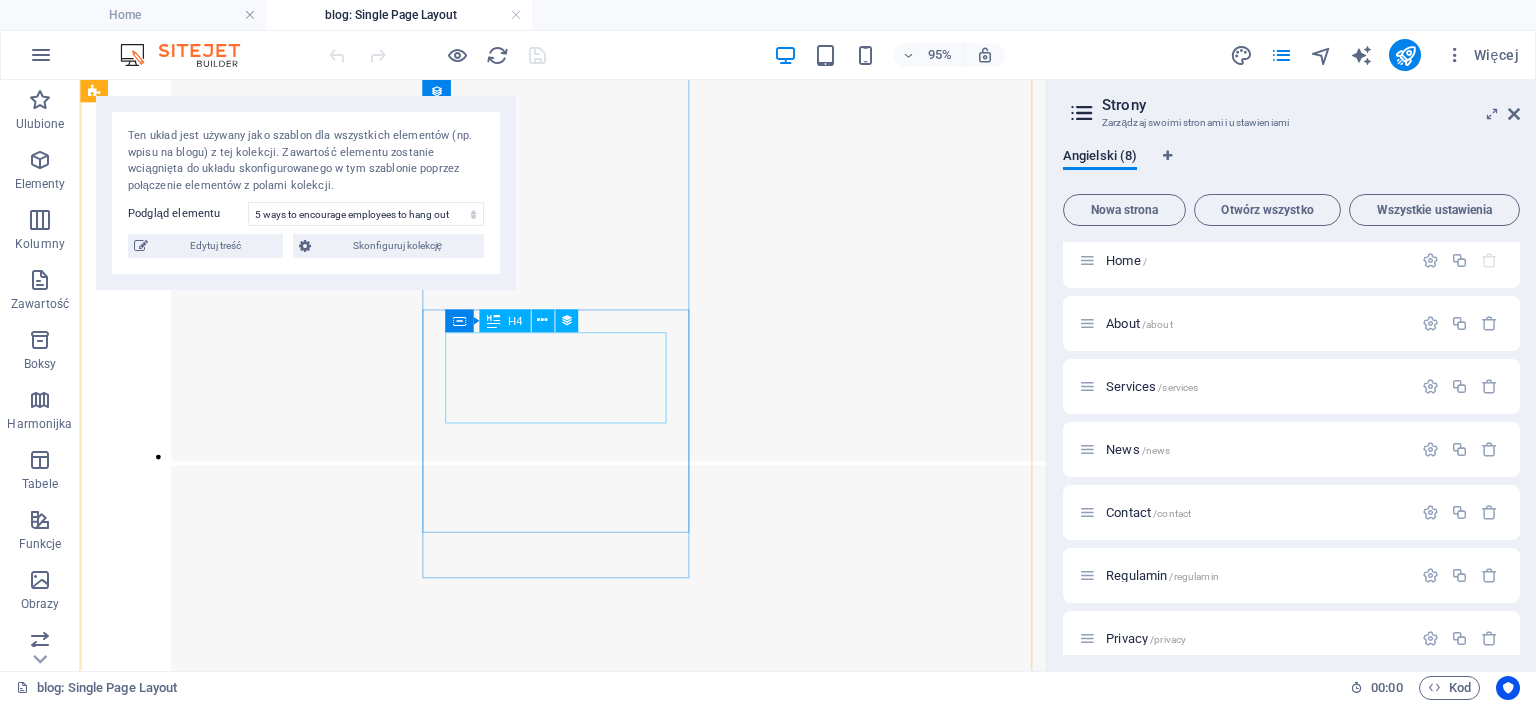 click on "5 ways to encourage employees to be more creative" at bounding box center [588, 4709] 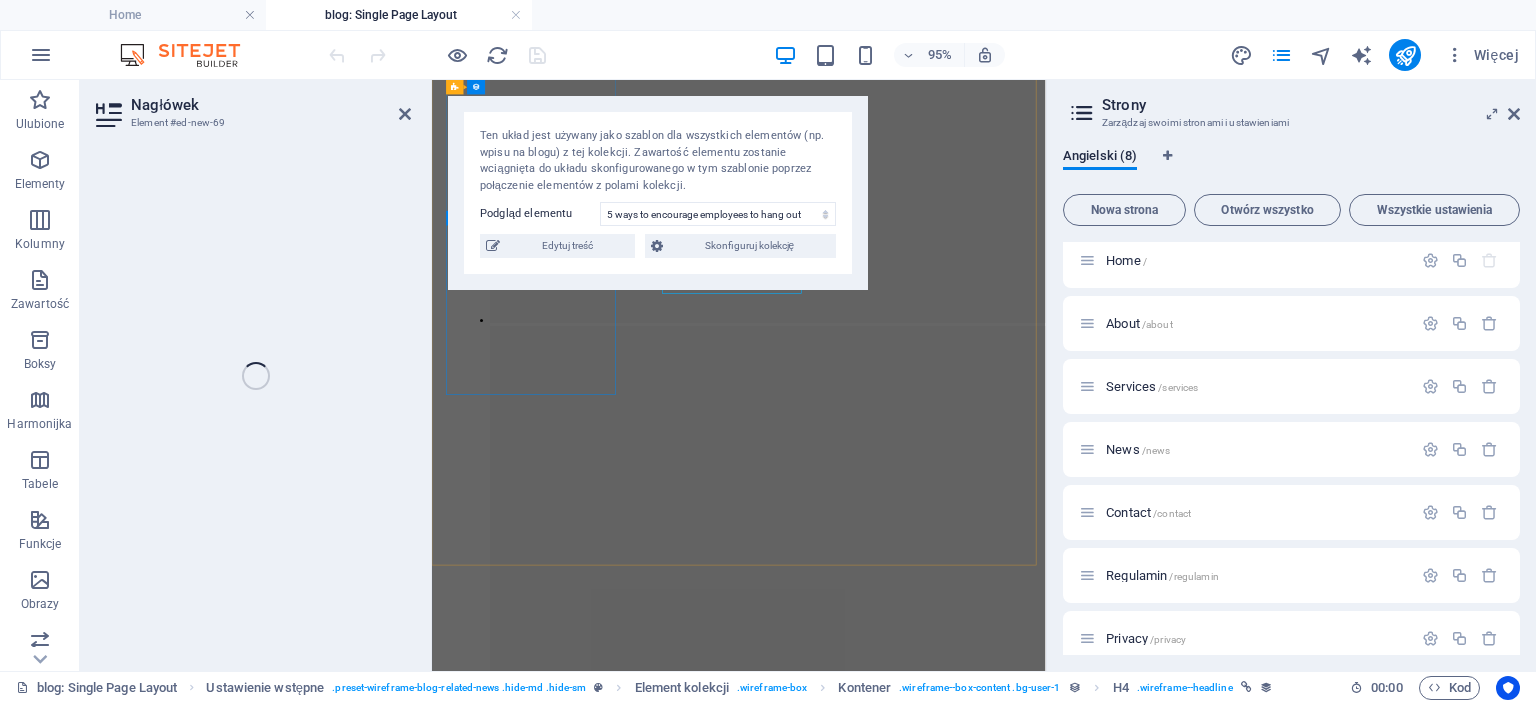 drag, startPoint x: 891, startPoint y: 409, endPoint x: 573, endPoint y: 602, distance: 371.98523 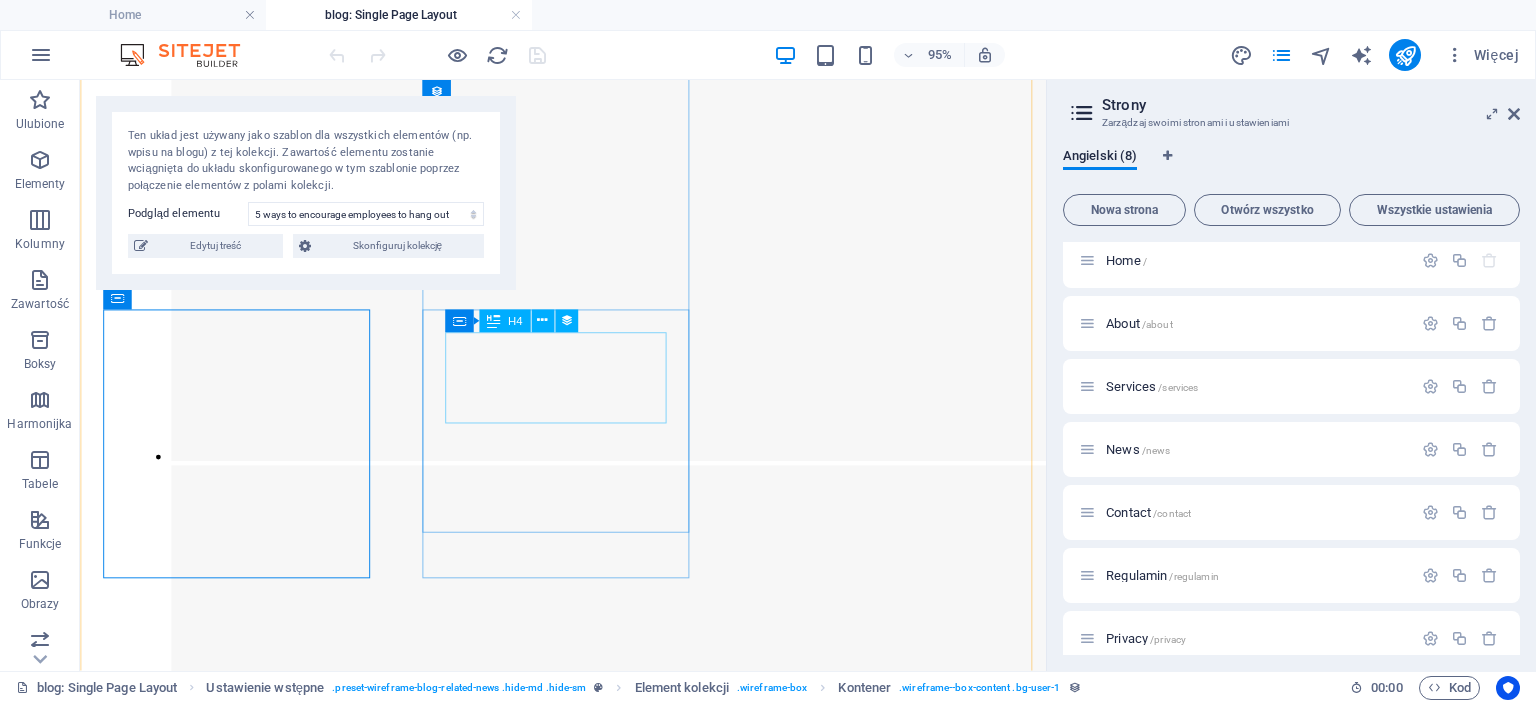 click on "5 ways to encourage employees to be more creative" at bounding box center (588, 4709) 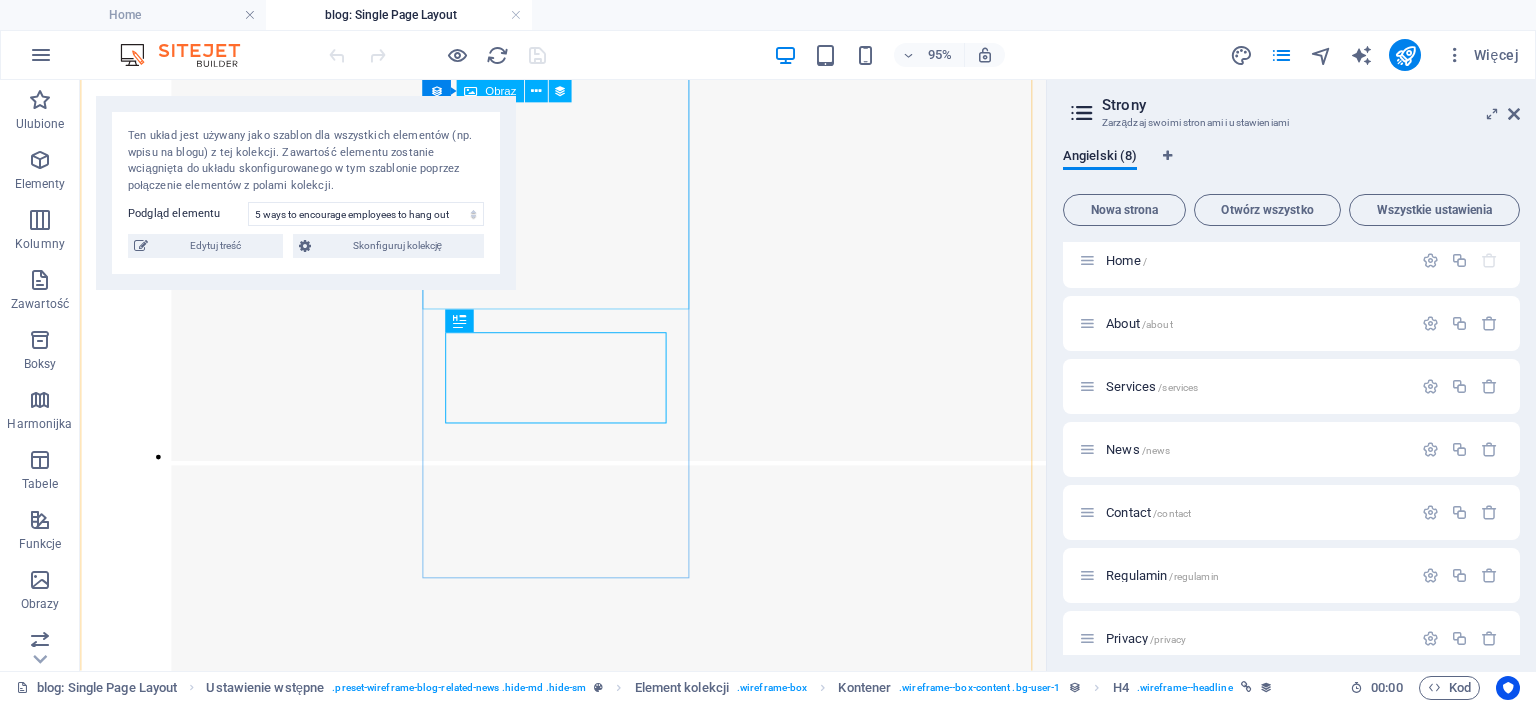 click at bounding box center [588, 4552] 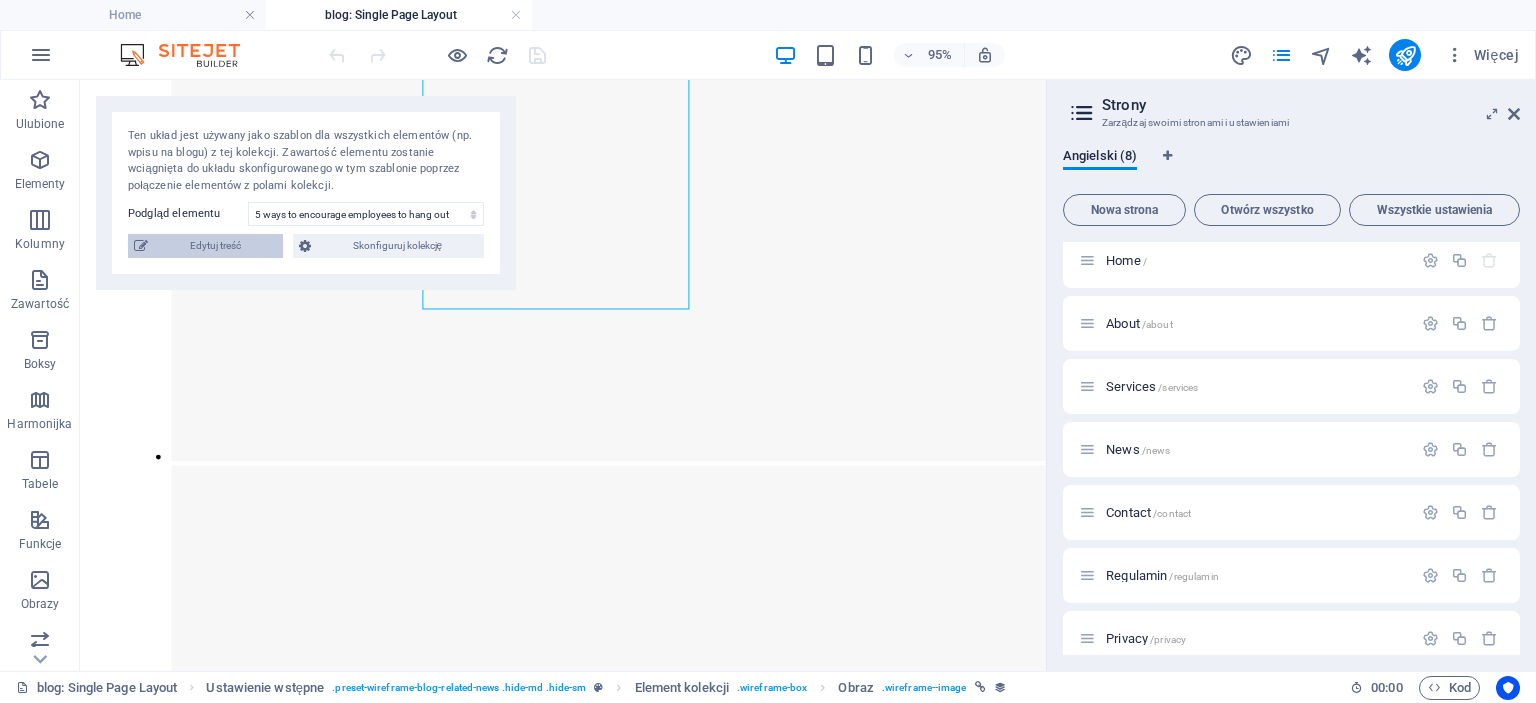 click on "Edytuj treść" at bounding box center (215, 246) 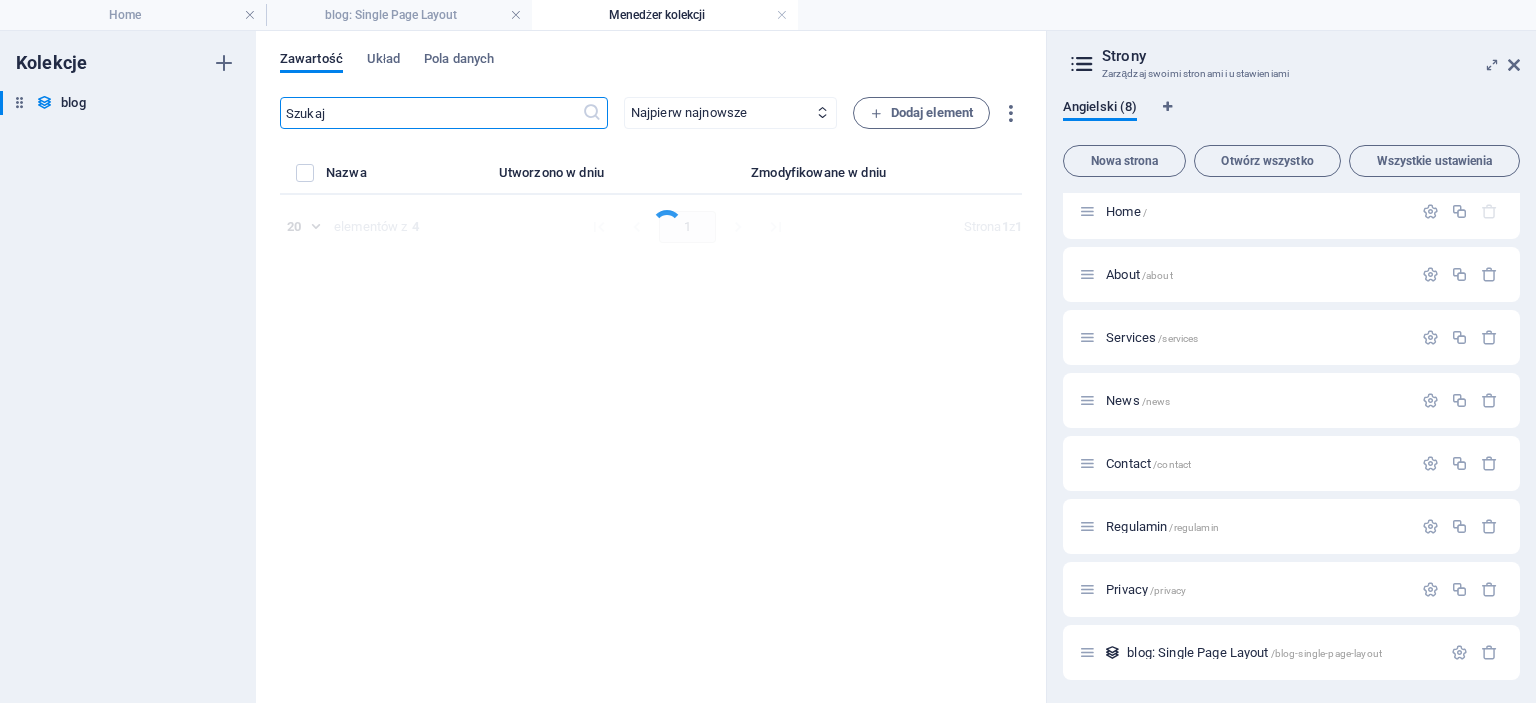 select on "Insurance" 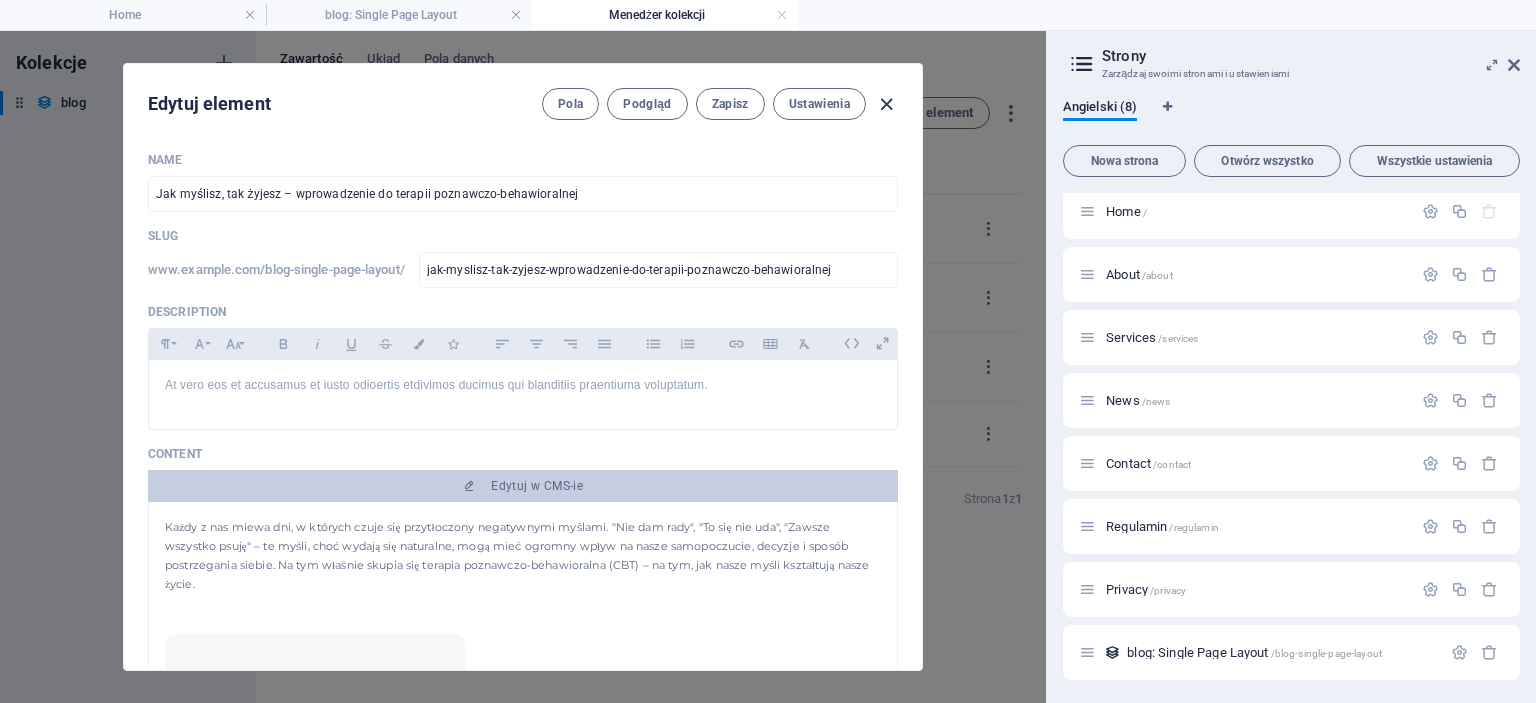 click at bounding box center (886, 104) 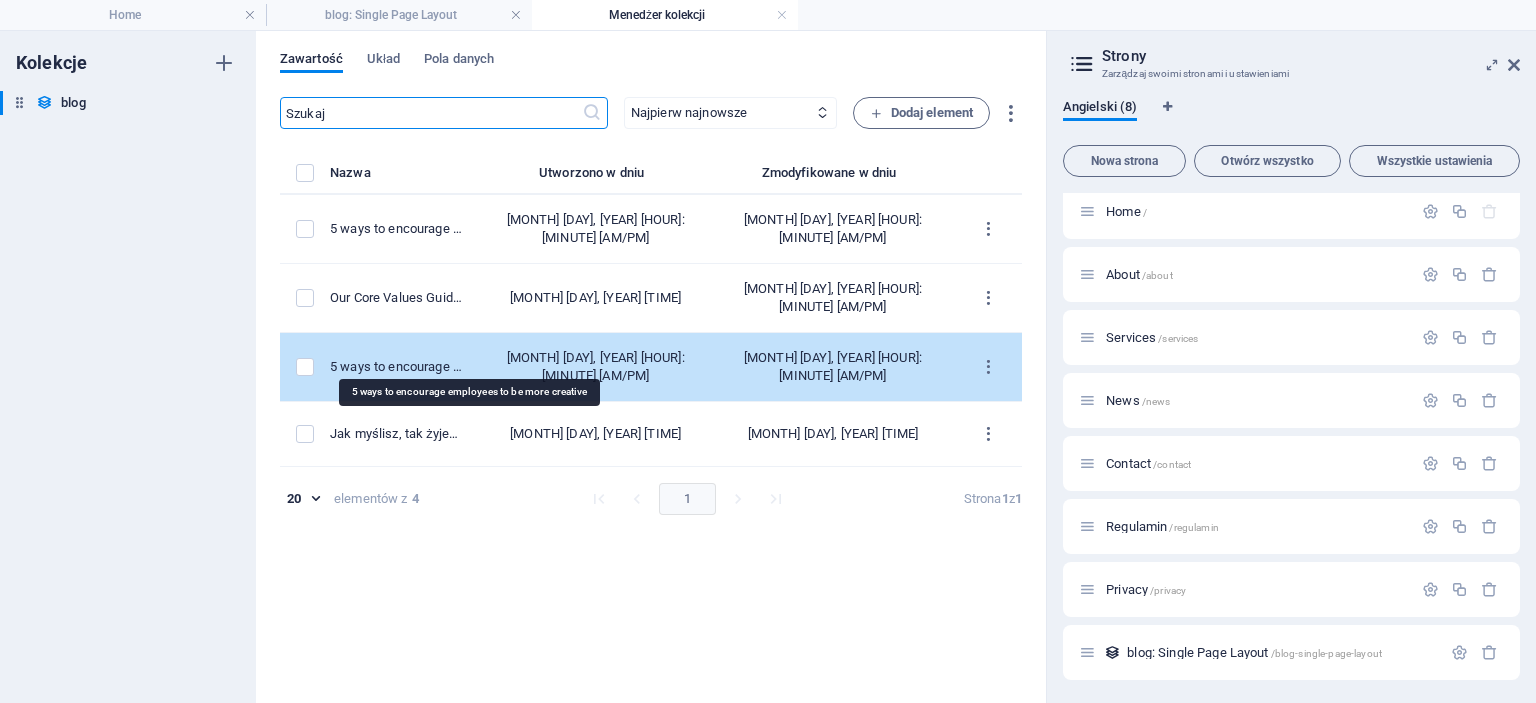 click on "5 ways to encourage employees to be more creative" at bounding box center (397, 367) 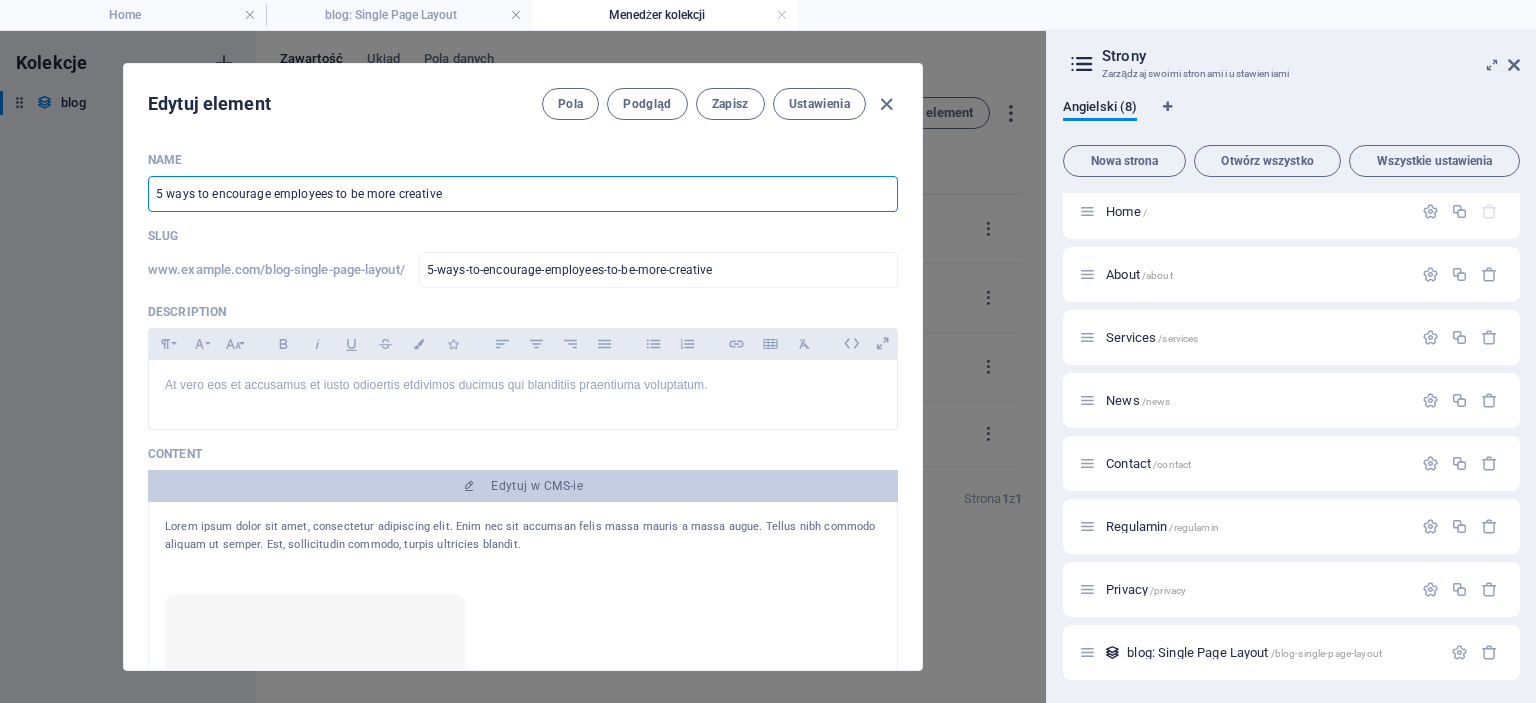click on "5 ways to encourage employees to be more creative" at bounding box center [523, 194] 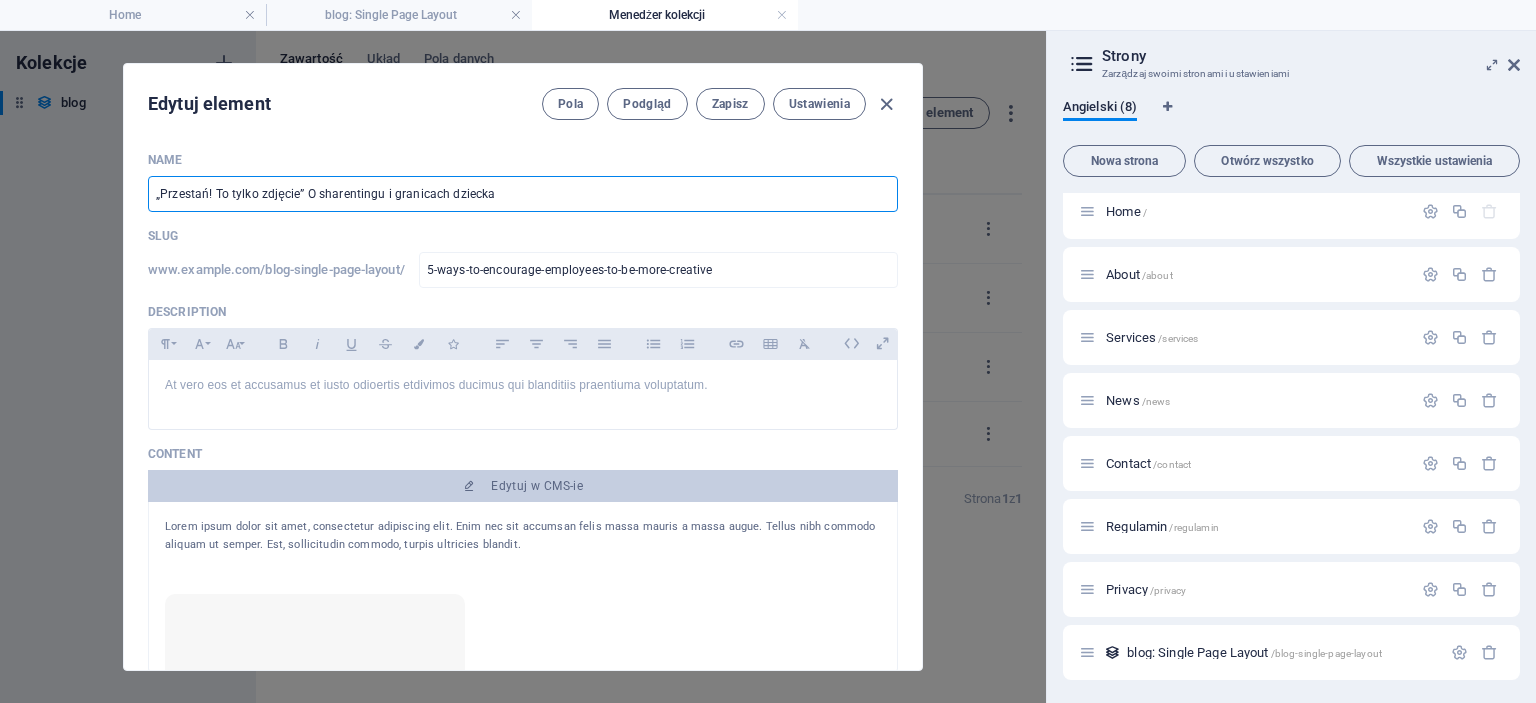 type on "przestan-to-tylko-zdjecie-o-sharentingu-i-granicach-dziecka" 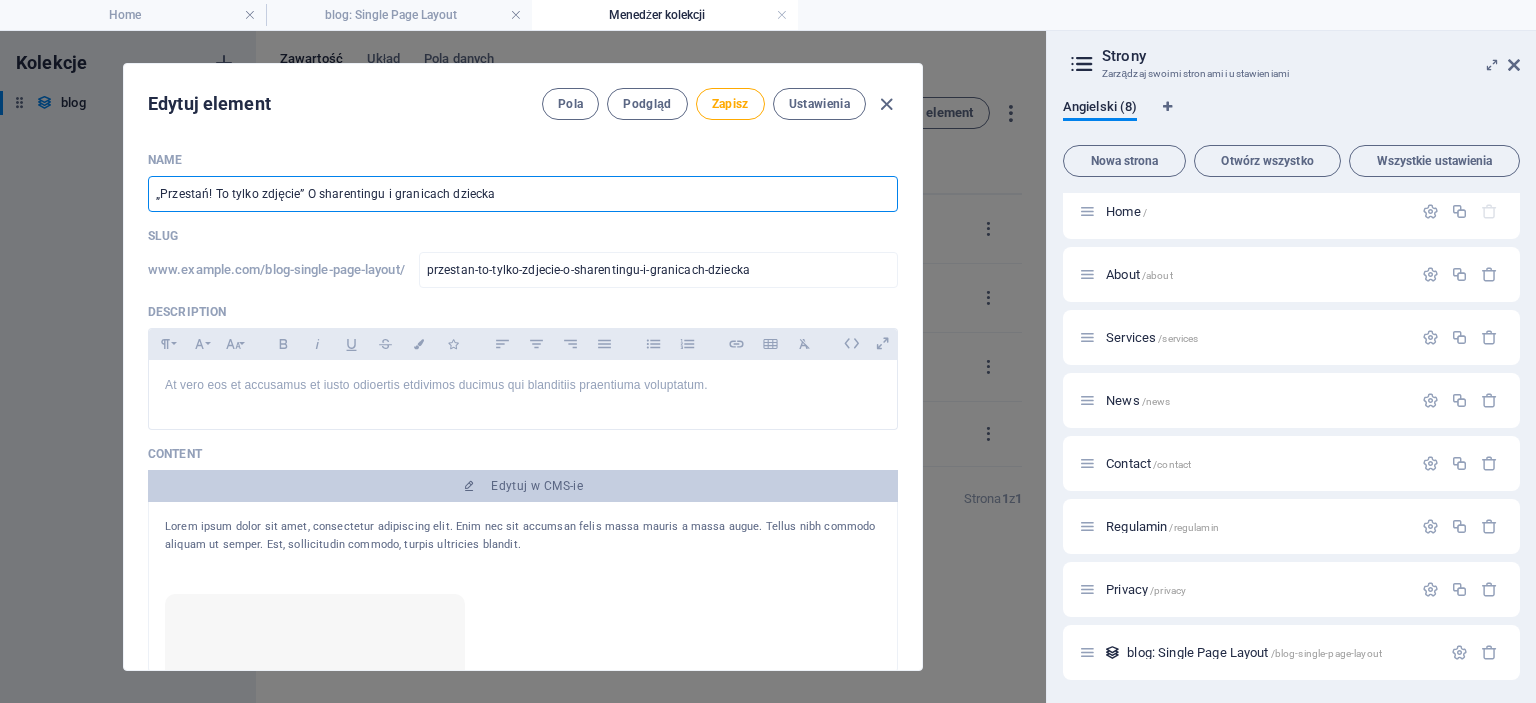 type on "„Przestań! To tylko zdjęcie” O sharentingu i granicach dziecka" 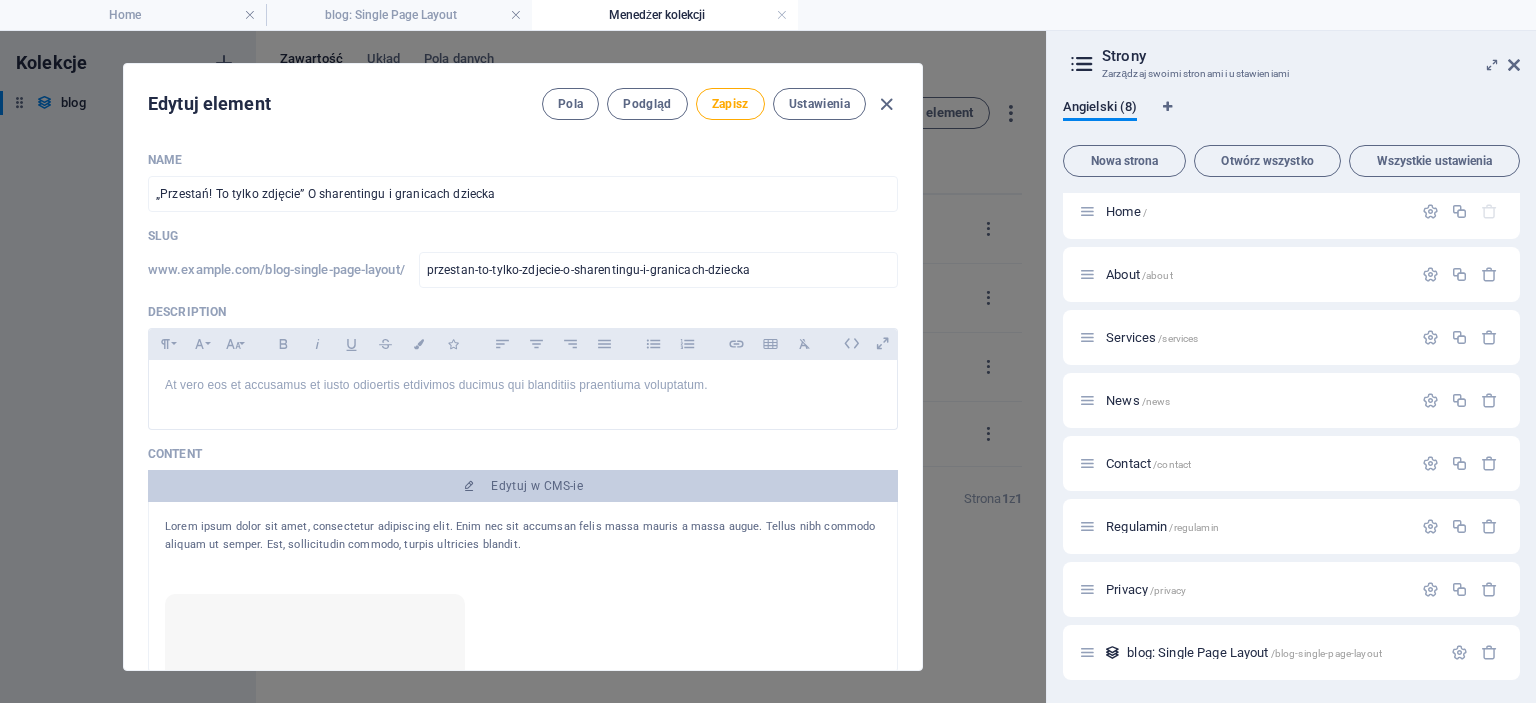 click on "Lorem ipsum dolor sit amet, consectetur adipiscing elit. Enim nec sit accumsan felis massa mauris a massa augue. Tellus nibh commodo aliquam ut semper. Est, sollicitudin commodo, turpis ultricies blandit." at bounding box center [523, 536] 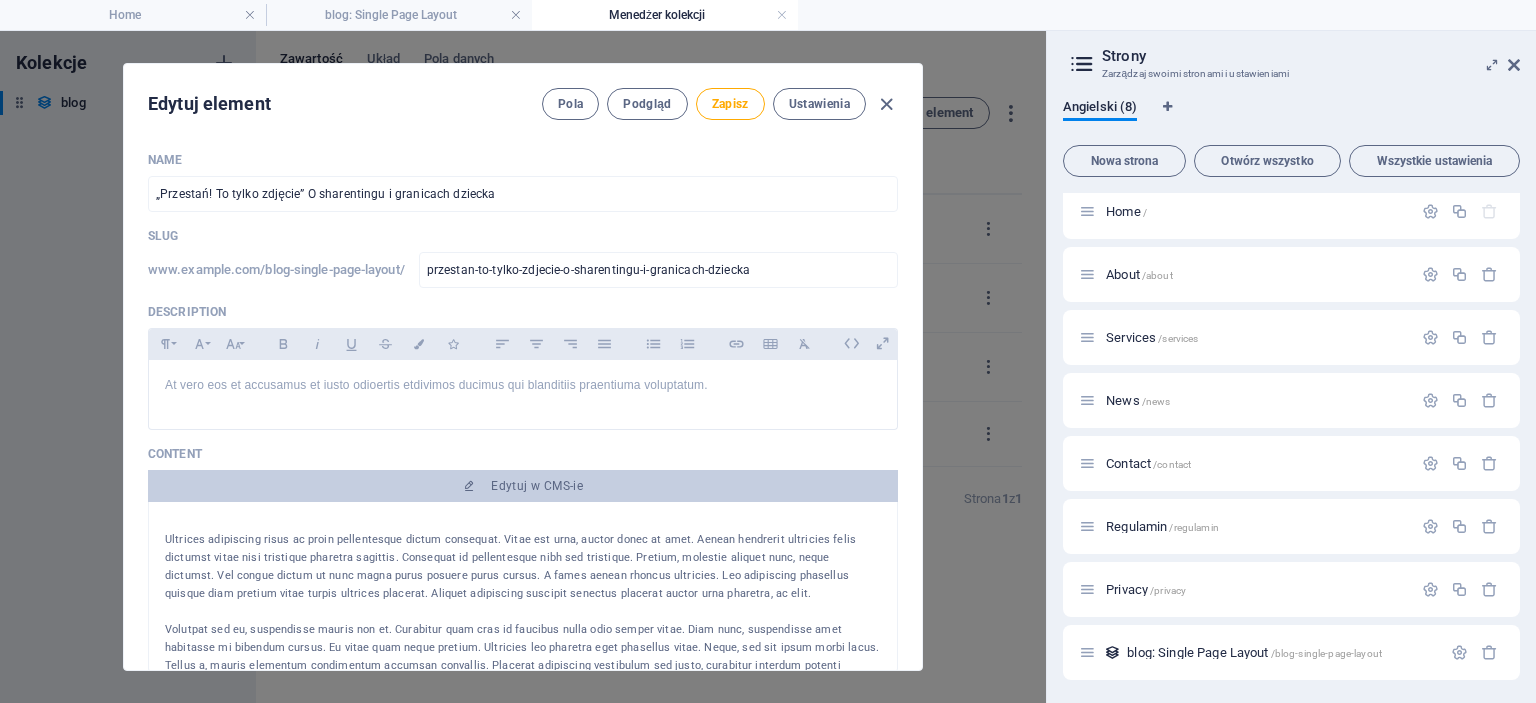 scroll, scrollTop: 0, scrollLeft: 0, axis: both 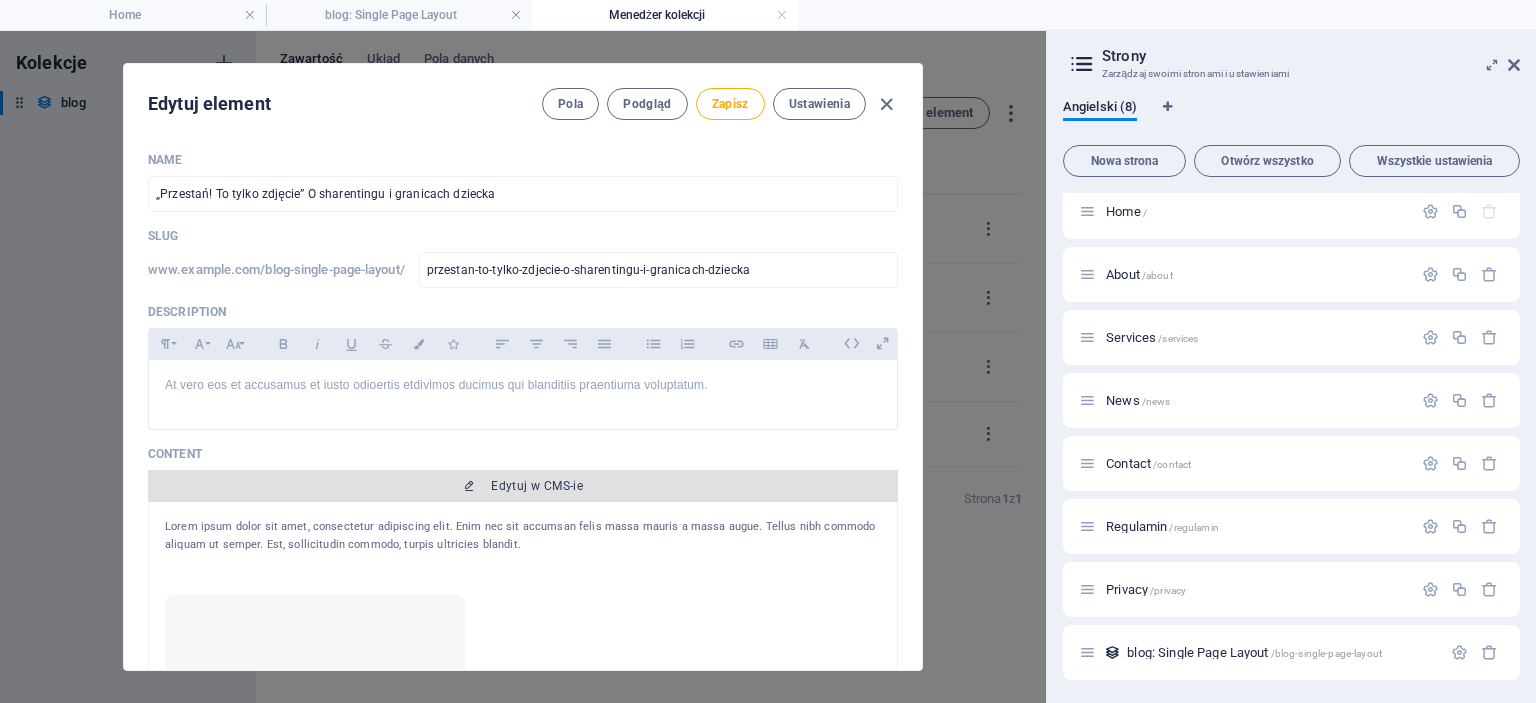 click on "Edytuj w CMS-ie" at bounding box center [523, 486] 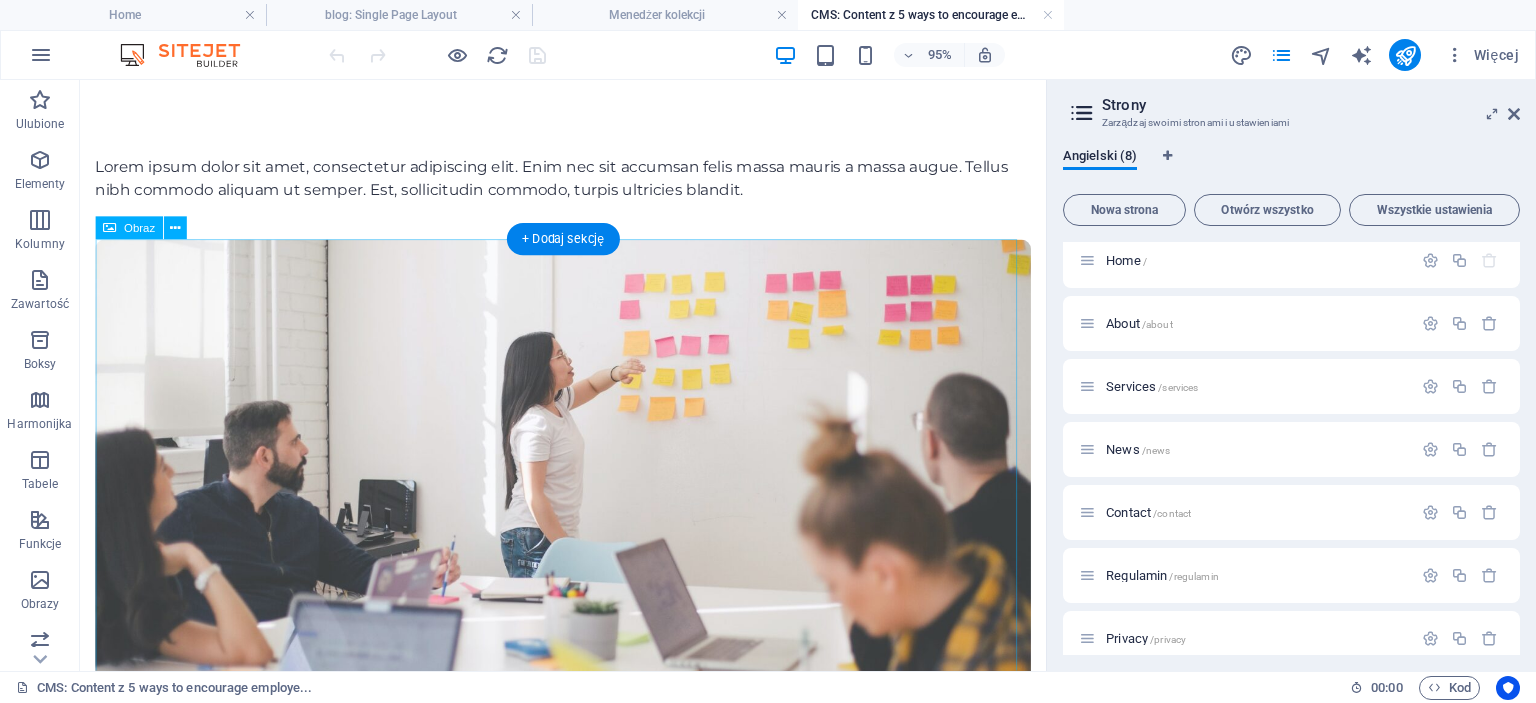 scroll, scrollTop: 0, scrollLeft: 0, axis: both 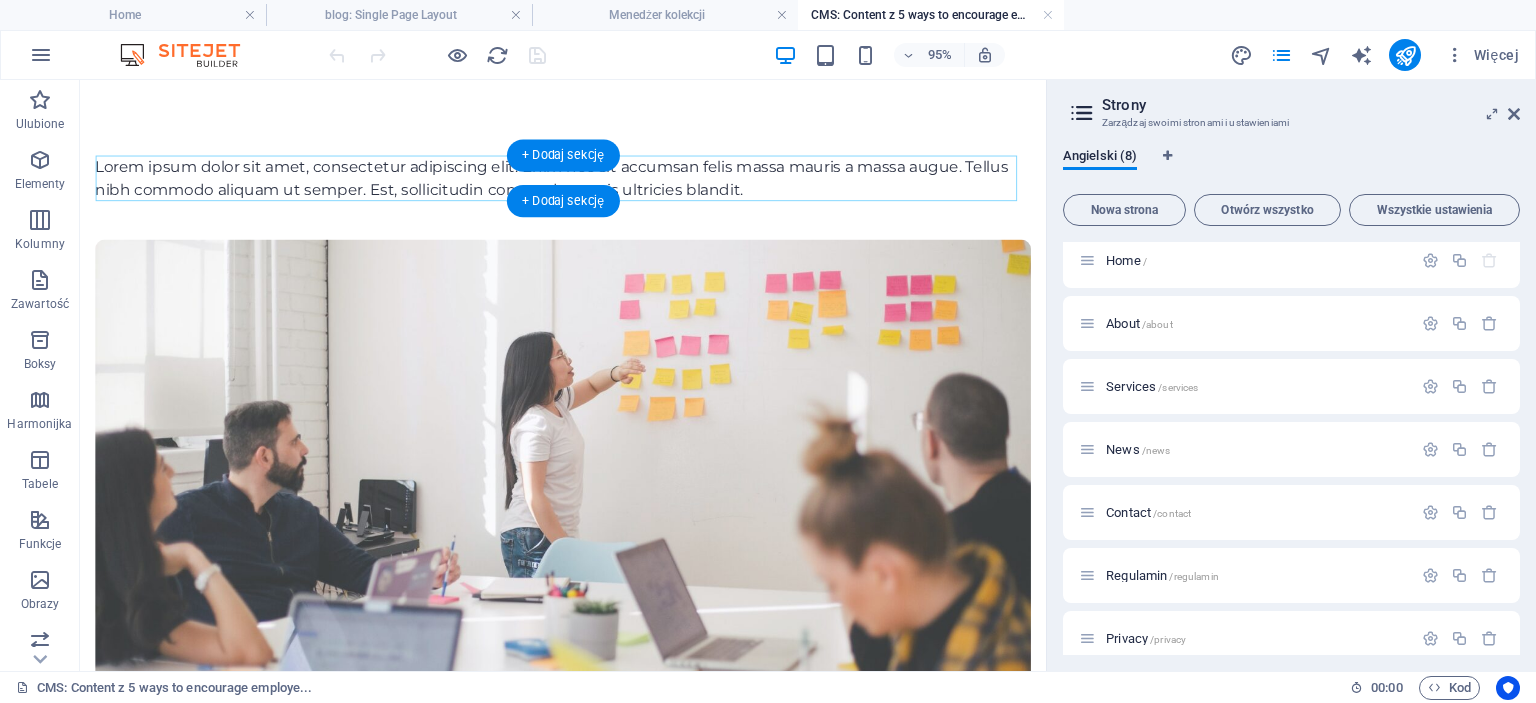 click on "+ Dodaj sekcję" at bounding box center [563, 156] 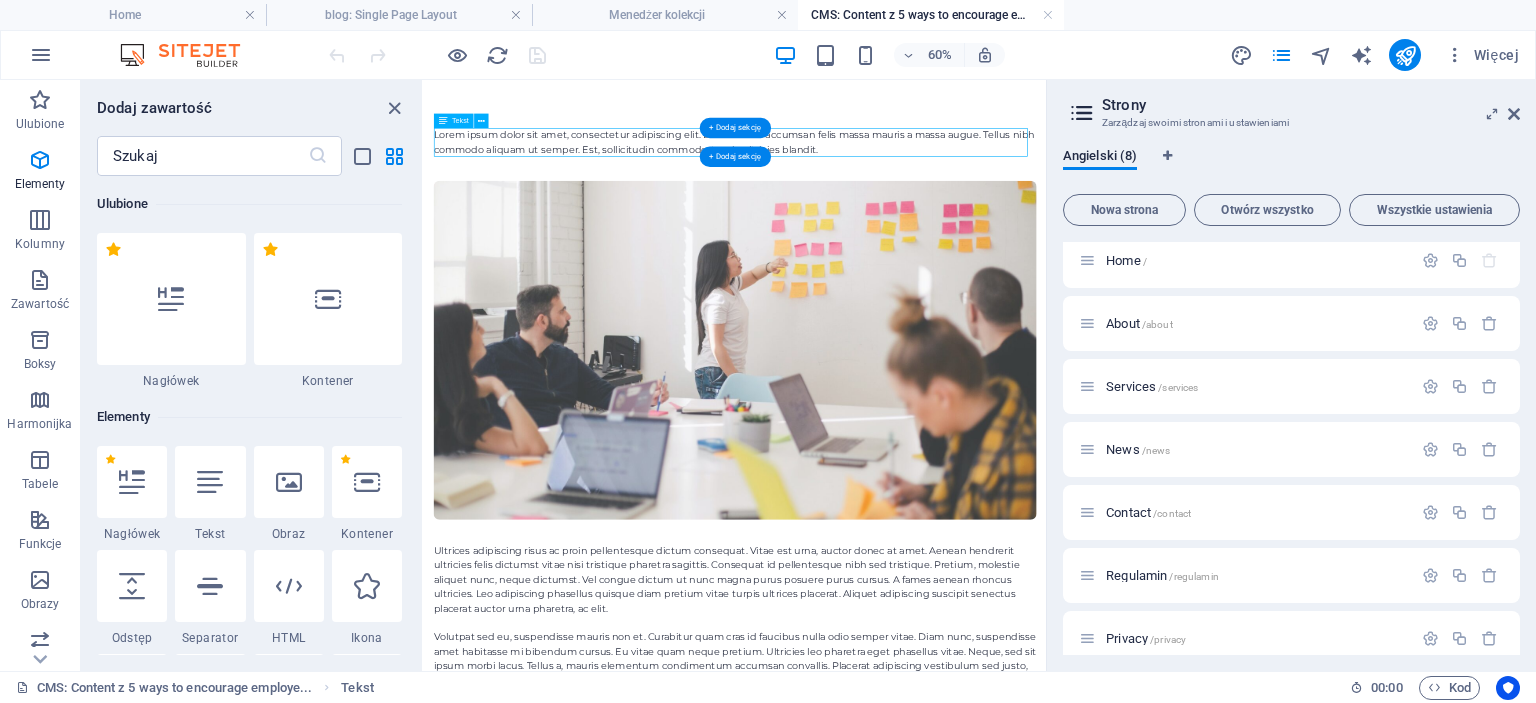 click on "Lorem ipsum dolor sit amet, consectetur adipiscing elit. Enim nec sit accumsan felis massa mauris a massa augue. Tellus nibh commodo aliquam ut semper. Est, sollicitudin commodo, turpis ultricies blandit." at bounding box center (942, 184) 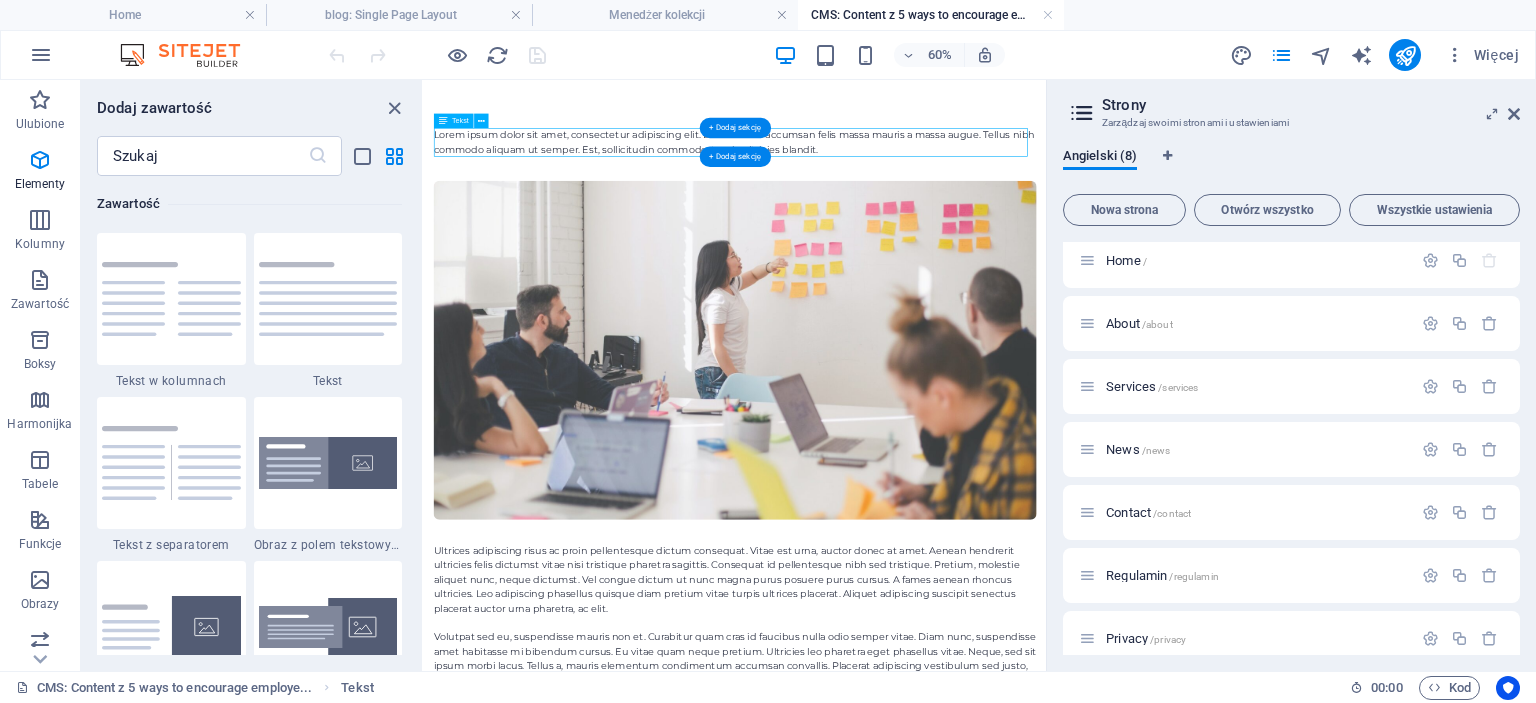 click on "Lorem ipsum dolor sit amet, consectetur adipiscing elit. Enim nec sit accumsan felis massa mauris a massa augue. Tellus nibh commodo aliquam ut semper. Est, sollicitudin commodo, turpis ultricies blandit." at bounding box center (942, 184) 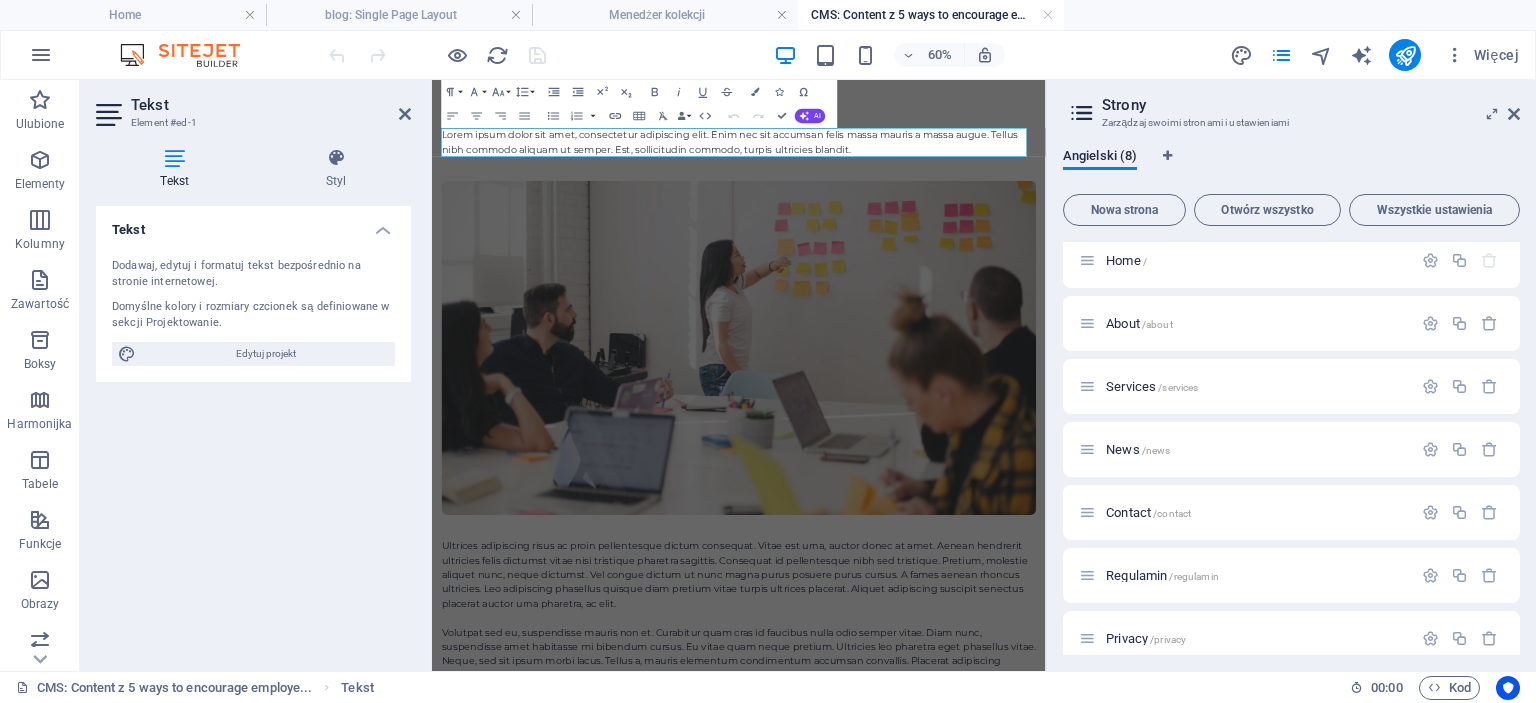 click on "Lorem ipsum dolor sit amet, consectetur adipiscing elit. Enim nec sit accumsan felis massa mauris a massa augue. Tellus nibh commodo aliquam ut semper. Est, sollicitudin commodo, turpis ultricies blandit." at bounding box center [943, 184] 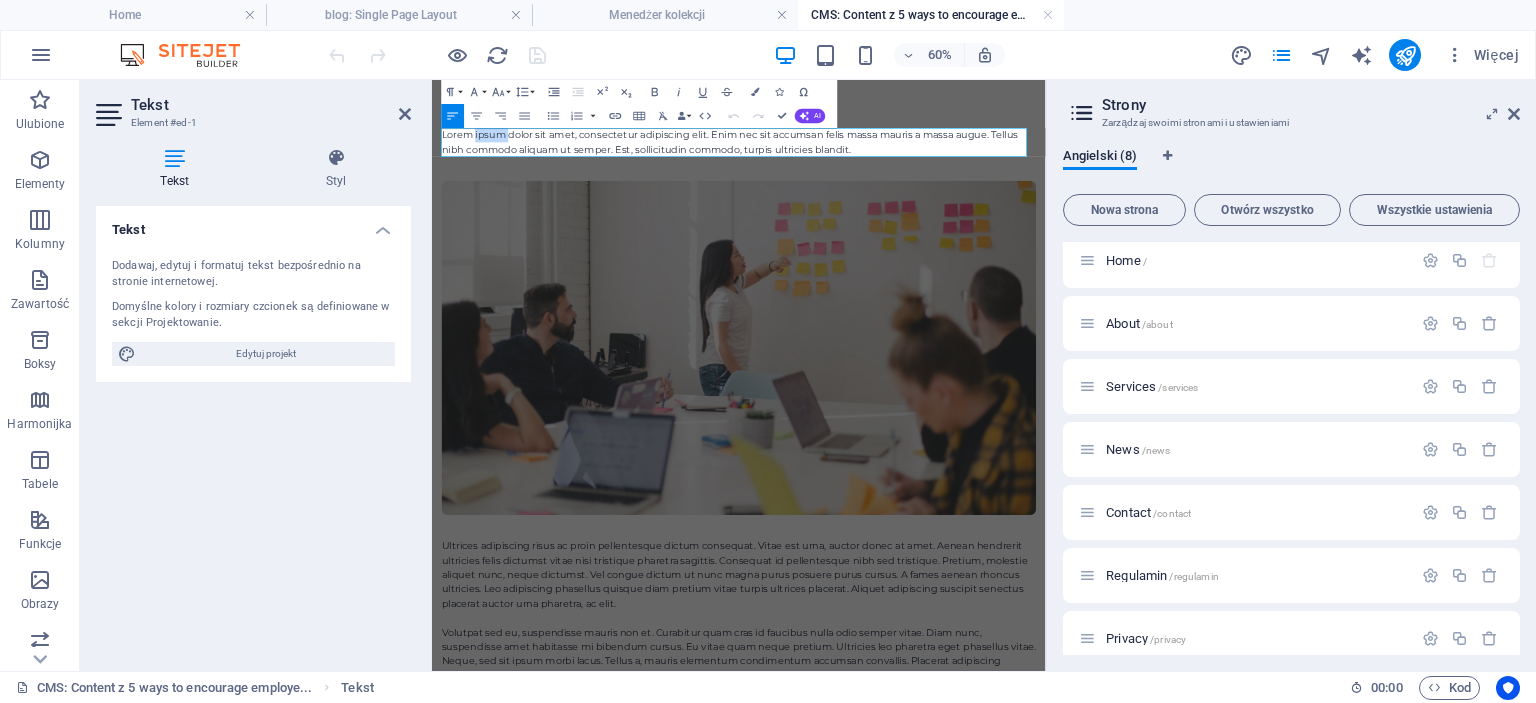 click on "Lorem ipsum dolor sit amet, consectetur adipiscing elit. Enim nec sit accumsan felis massa mauris a massa augue. Tellus nibh commodo aliquam ut semper. Est, sollicitudin commodo, turpis ultricies blandit." at bounding box center (943, 184) 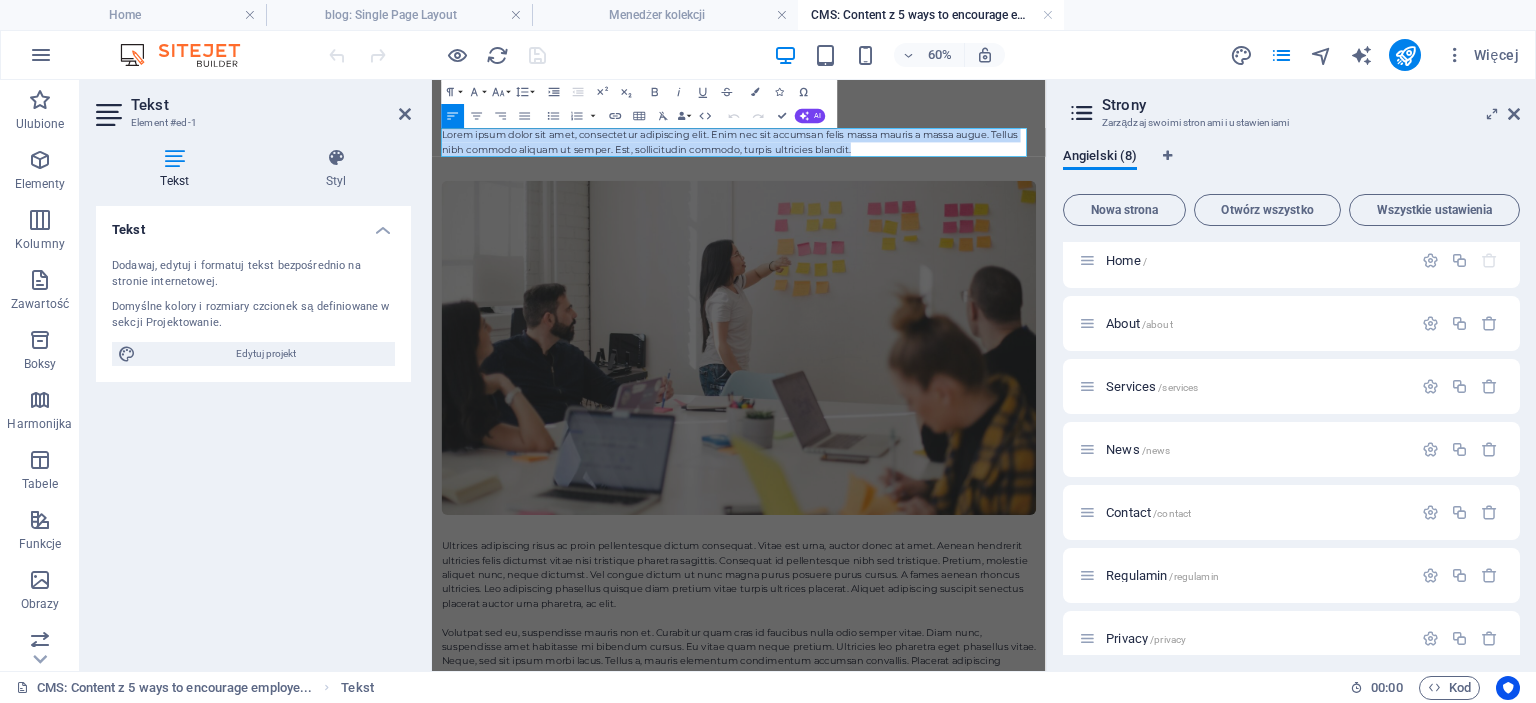 click on "Lorem ipsum dolor sit amet, consectetur adipiscing elit. Enim nec sit accumsan felis massa mauris a massa augue. Tellus nibh commodo aliquam ut semper. Est, sollicitudin commodo, turpis ultricies blandit." at bounding box center [943, 184] 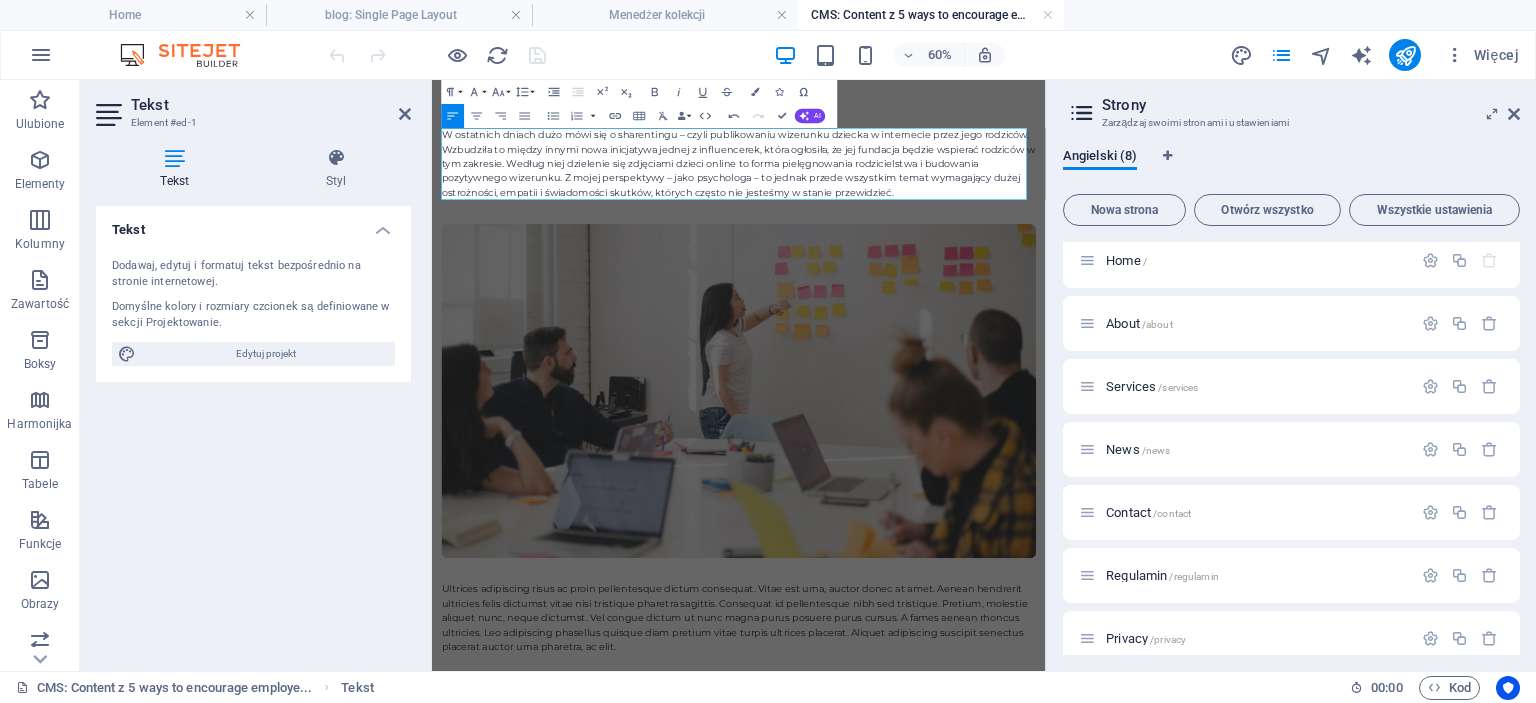 scroll, scrollTop: 9899, scrollLeft: 2, axis: both 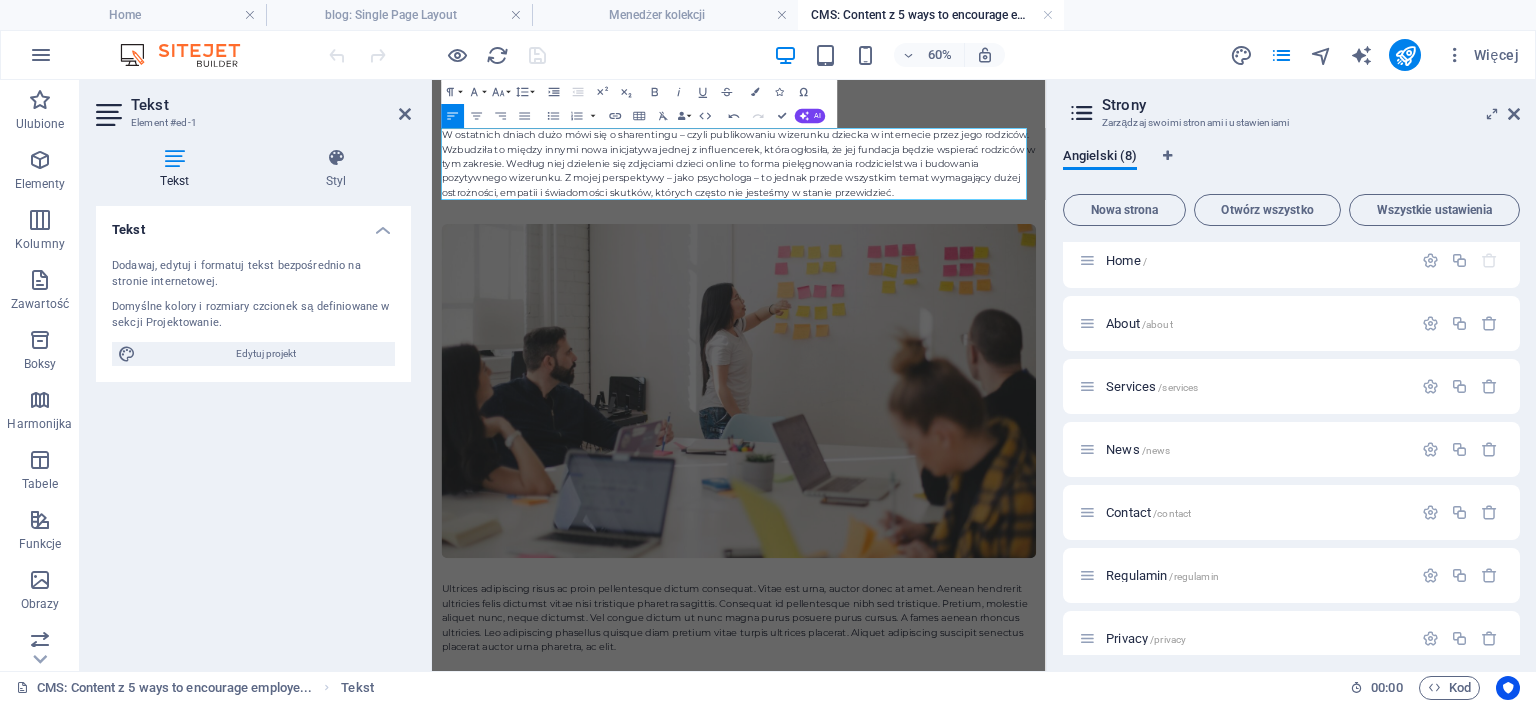 click on "W ostatnich dniach dużo mówi się o sharentingu – czyli publikowaniu wizerunku dziecka w internecie przez jego rodziców. Wzbudziła to między innymi nowa inicjatywa jednej z influencerek, która ogłosiła, że jej fundacja będzie wspierać rodziców w tym zakresie. Według niej dzielenie się zdjęciami dzieci online to forma pielęgnowania rodzicielstwa i budowania pozytywnego wizerunku. Z mojej perspektywy – jako psychologa – to jednak przede wszystkim temat wymagający dużej ostrożności, empatii i świadomości skutków, których często nie jesteśmy w stanie przewidzieć." at bounding box center [943, 220] 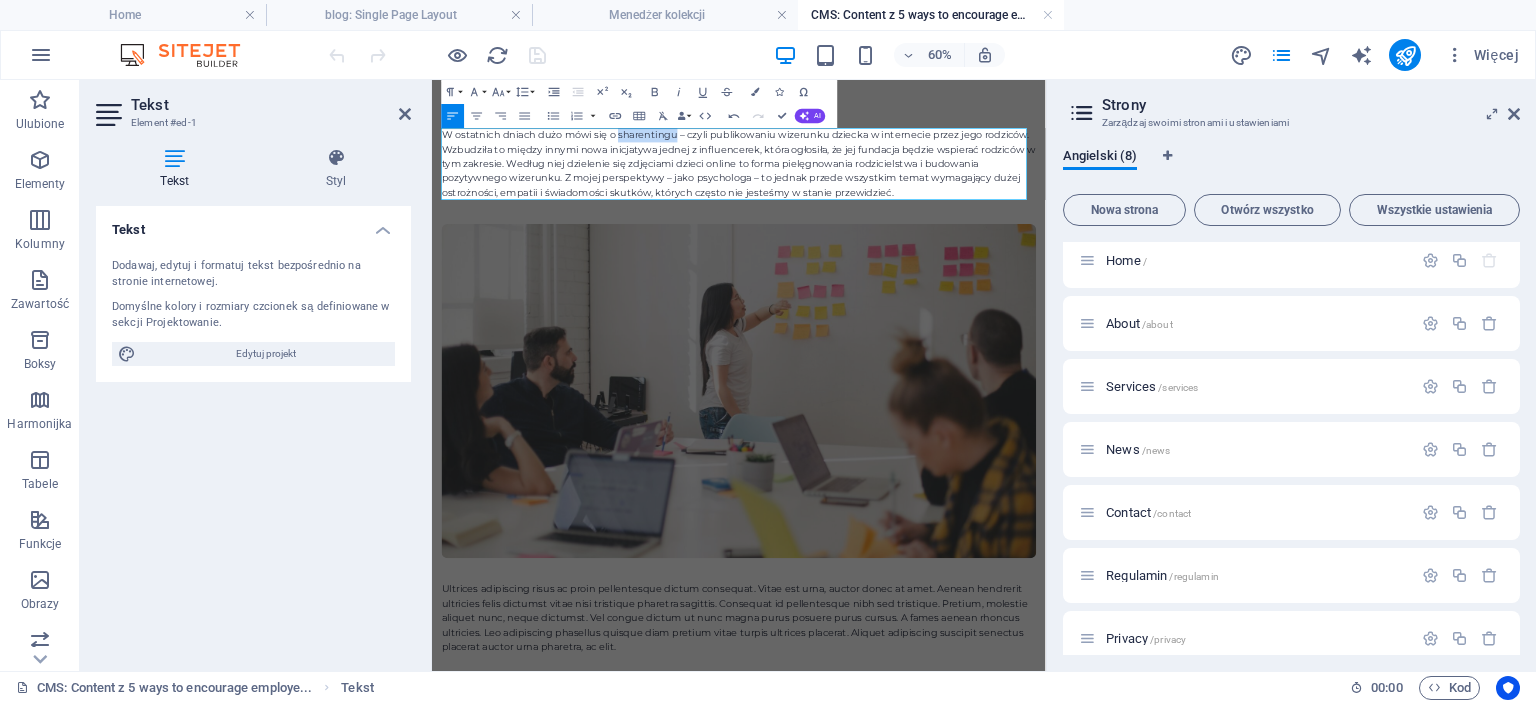 click on "W ostatnich dniach dużo mówi się o sharentingu – czyli publikowaniu wizerunku dziecka w internecie przez jego rodziców. Wzbudziła to między innymi nowa inicjatywa jednej z influencerek, która ogłosiła, że jej fundacja będzie wspierać rodziców w tym zakresie. Według niej dzielenie się zdjęciami dzieci online to forma pielęgnowania rodzicielstwa i budowania pozytywnego wizerunku. Z mojej perspektywy – jako psychologa – to jednak przede wszystkim temat wymagający dużej ostrożności, empatii i świadomości skutków, których często nie jesteśmy w stanie przewidzieć." at bounding box center (943, 220) 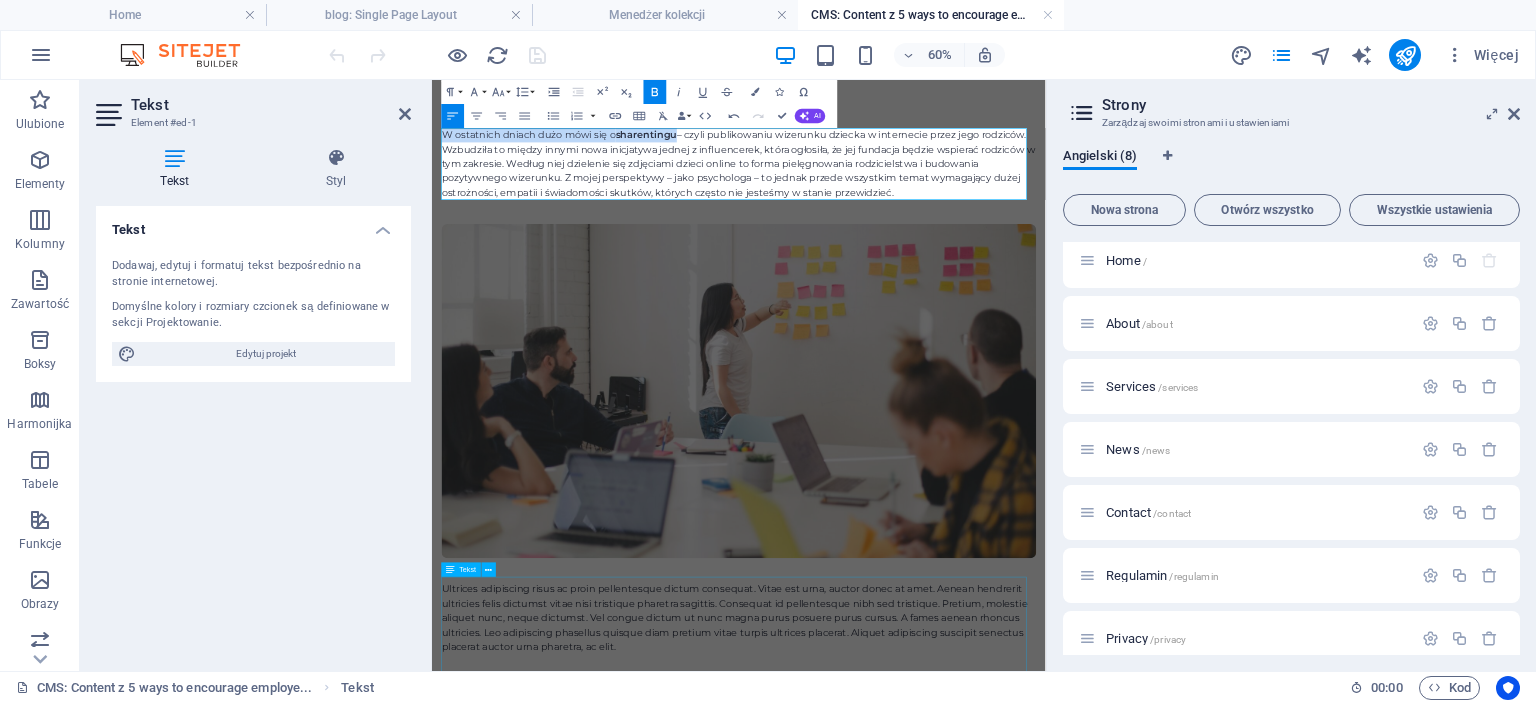 click on "Ultrices adipiscing risus ac proin pellentesque dictum consequat. Vitae est urna, auctor donec at amet. Aenean hendrerit ultricies felis dictumst vitae nisi tristique pharetra sagittis. Consequat id pellentesque nibh sed tristique. Pretium, molestie aliquet nunc, neque dictumst. Vel congue dictum ut nunc magna purus posuere purus cursus. A fames aenean rhoncus ultricies. Leo adipiscing phasellus quisque diam pretium vitae turpis ultrices placerat. Aliquet adipiscing suscipit senectus placerat auctor urna pharetra, ac elit." at bounding box center [943, 1061] 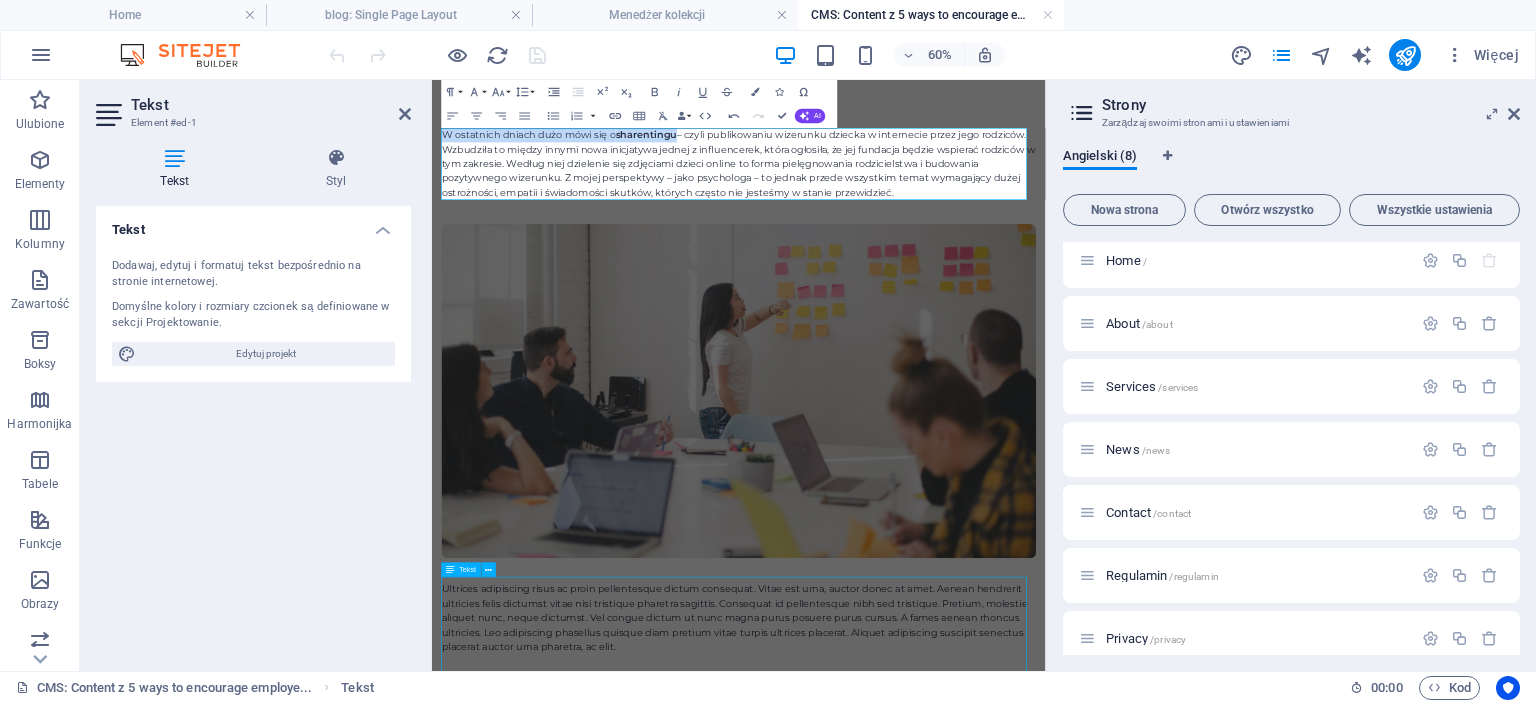 click on "Ultrices adipiscing risus ac proin pellentesque dictum consequat. Vitae est urna, auctor donec at amet. Aenean hendrerit ultricies felis dictumst vitae nisi tristique pharetra sagittis. Consequat id pellentesque nibh sed tristique. Pretium, molestie aliquet nunc, neque dictumst. Vel congue dictum ut nunc magna purus posuere purus cursus. A fames aenean rhoncus ultricies. Leo adipiscing phasellus quisque diam pretium vitae turpis ultrices placerat. Aliquet adipiscing suscipit senectus placerat auctor urna pharetra, ac elit." at bounding box center [943, 1061] 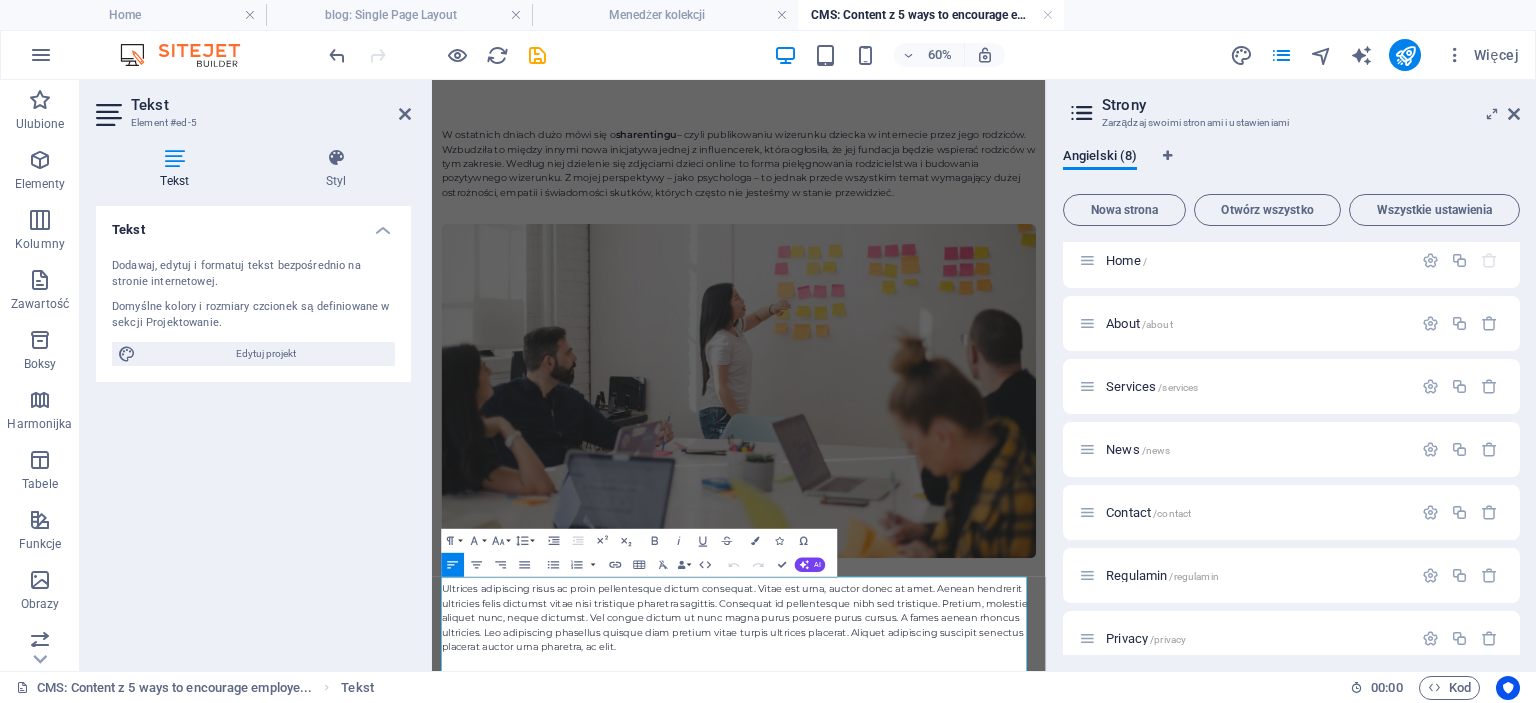 click on "Ultrices adipiscing risus ac proin pellentesque dictum consequat. Vitae est urna, auctor donec at amet. Aenean hendrerit ultricies felis dictumst vitae nisi tristique pharetra sagittis. Consequat id pellentesque nibh sed tristique. Pretium, molestie aliquet nunc, neque dictumst. Vel congue dictum ut nunc magna purus posuere purus cursus. A fames aenean rhoncus ultricies. Leo adipiscing phasellus quisque diam pretium vitae turpis ultrices placerat. Aliquet adipiscing suscipit senectus placerat auctor urna pharetra, ac elit." at bounding box center [943, 977] 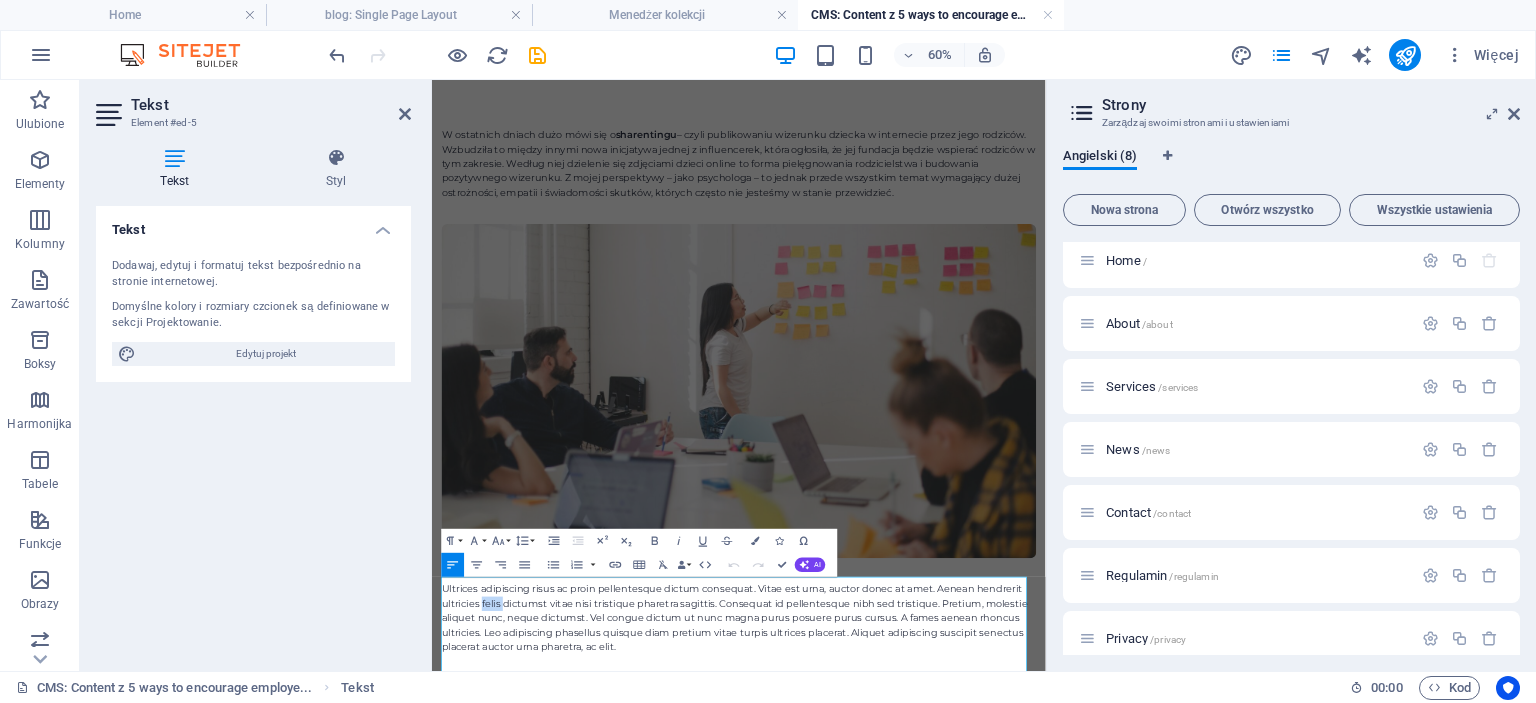 click on "Ultrices adipiscing risus ac proin pellentesque dictum consequat. Vitae est urna, auctor donec at amet. Aenean hendrerit ultricies felis dictumst vitae nisi tristique pharetra sagittis. Consequat id pellentesque nibh sed tristique. Pretium, molestie aliquet nunc, neque dictumst. Vel congue dictum ut nunc magna purus posuere purus cursus. A fames aenean rhoncus ultricies. Leo adipiscing phasellus quisque diam pretium vitae turpis ultrices placerat. Aliquet adipiscing suscipit senectus placerat auctor urna pharetra, ac elit." at bounding box center [943, 977] 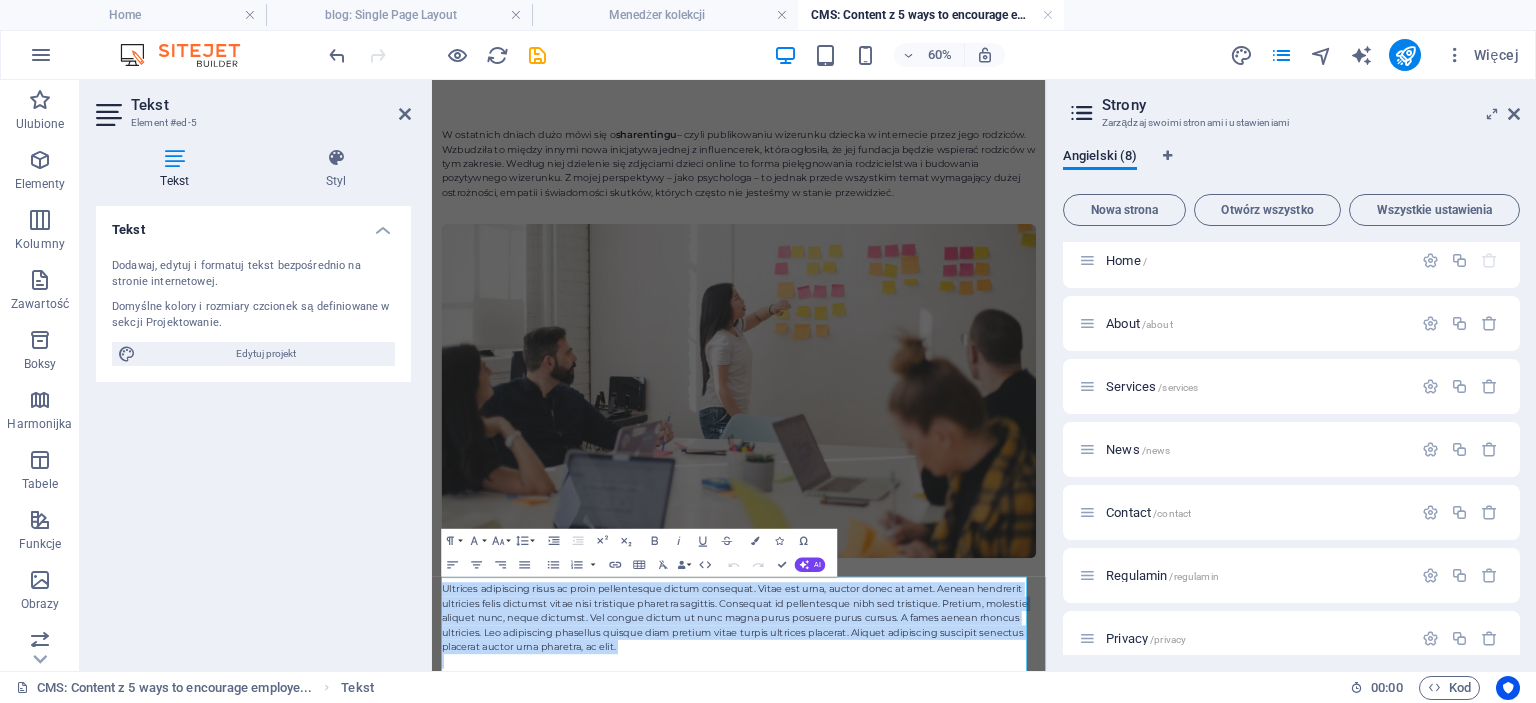 click on "Ultrices adipiscing risus ac proin pellentesque dictum consequat. Vitae est urna, auctor donec at amet. Aenean hendrerit ultricies felis dictumst vitae nisi tristique pharetra sagittis. Consequat id pellentesque nibh sed tristique. Pretium, molestie aliquet nunc, neque dictumst. Vel congue dictum ut nunc magna purus posuere purus cursus. A fames aenean rhoncus ultricies. Leo adipiscing phasellus quisque diam pretium vitae turpis ultrices placerat. Aliquet adipiscing suscipit senectus placerat auctor urna pharetra, ac elit." at bounding box center (943, 977) 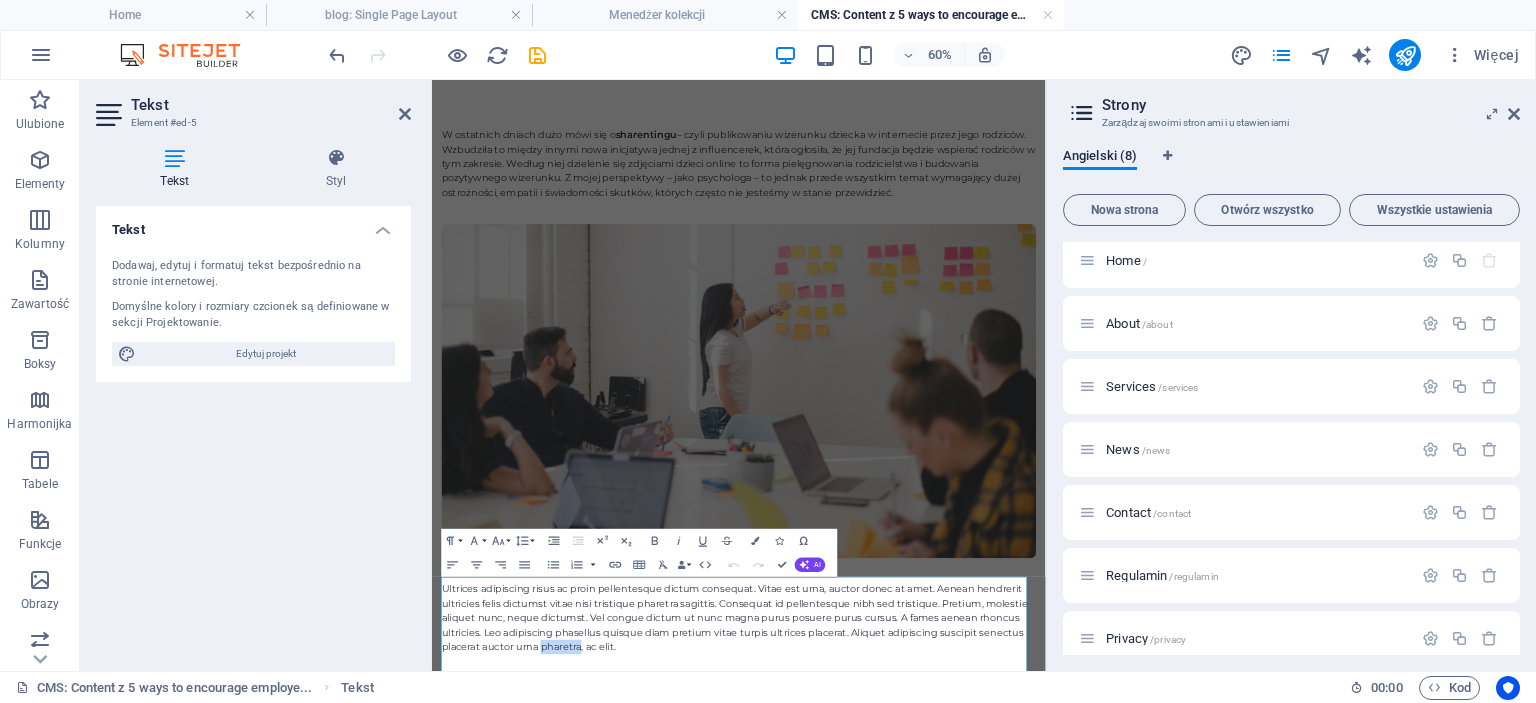 click on "Ultrices adipiscing risus ac proin pellentesque dictum consequat. Vitae est urna, auctor donec at amet. Aenean hendrerit ultricies felis dictumst vitae nisi tristique pharetra sagittis. Consequat id pellentesque nibh sed tristique. Pretium, molestie aliquet nunc, neque dictumst. Vel congue dictum ut nunc magna purus posuere purus cursus. A fames aenean rhoncus ultricies. Leo adipiscing phasellus quisque diam pretium vitae turpis ultrices placerat. Aliquet adipiscing suscipit senectus placerat auctor urna pharetra, ac elit." at bounding box center (943, 977) 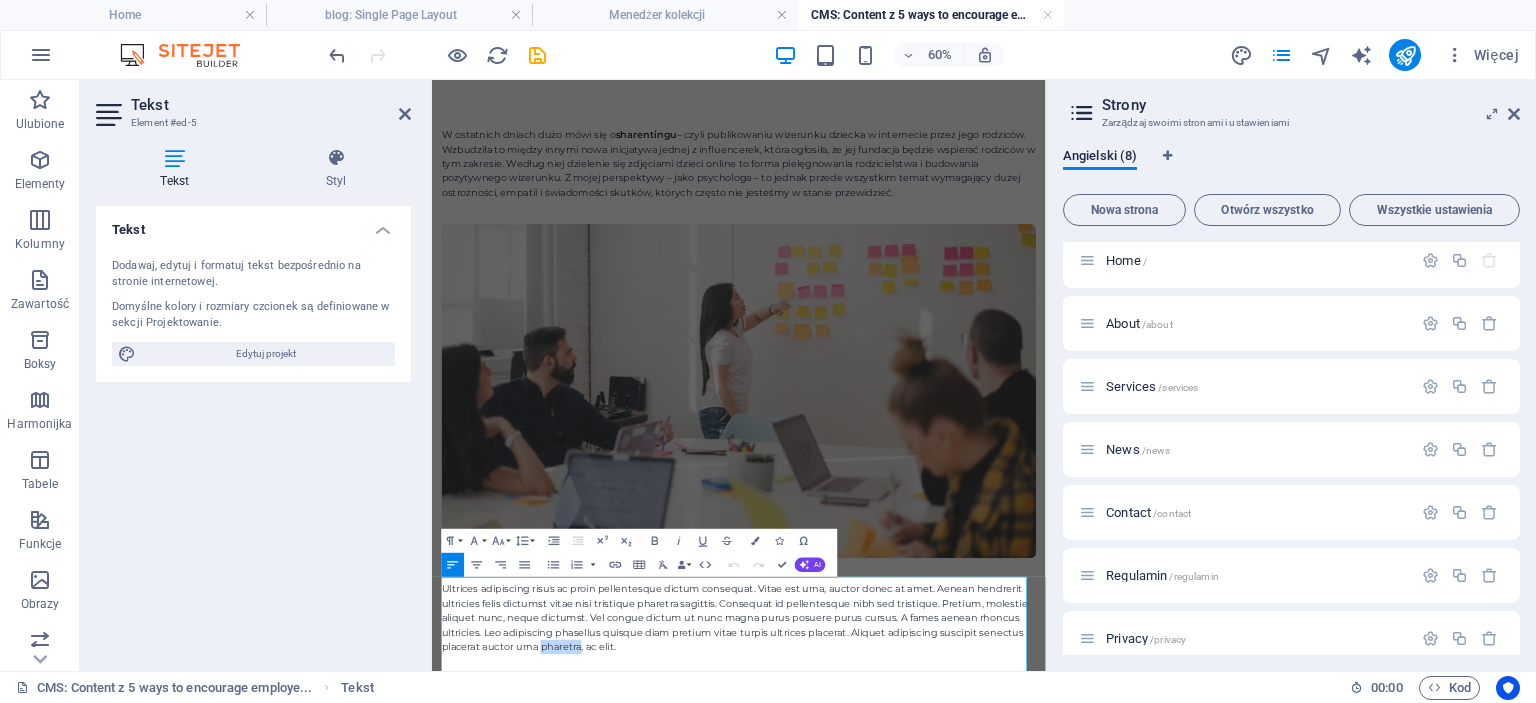 click on "Ultrices adipiscing risus ac proin pellentesque dictum consequat. Vitae est urna, auctor donec at amet. Aenean hendrerit ultricies felis dictumst vitae nisi tristique pharetra sagittis. Consequat id pellentesque nibh sed tristique. Pretium, molestie aliquet nunc, neque dictumst. Vel congue dictum ut nunc magna purus posuere purus cursus. A fames aenean rhoncus ultricies. Leo adipiscing phasellus quisque diam pretium vitae turpis ultrices placerat. Aliquet adipiscing suscipit senectus placerat auctor urna pharetra, ac elit." at bounding box center [943, 977] 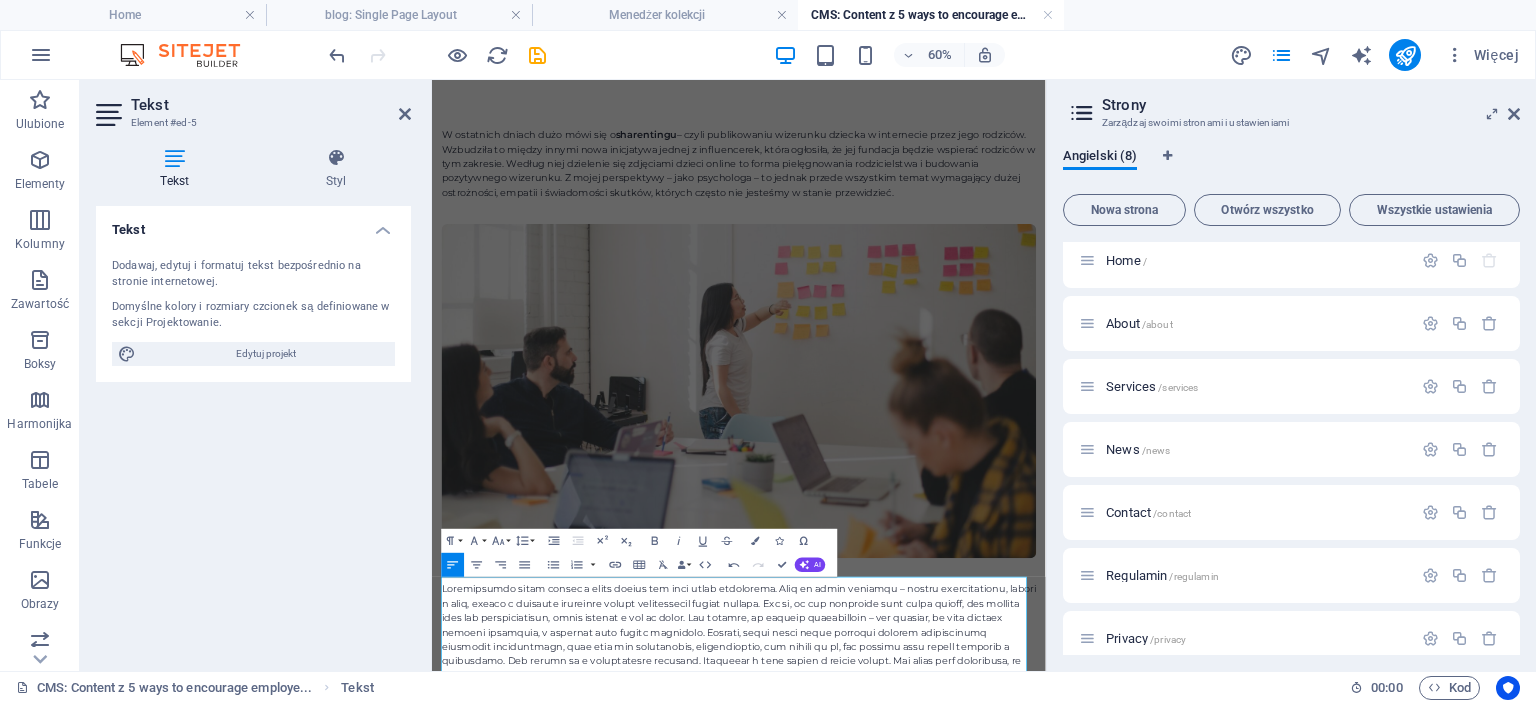 scroll, scrollTop: 50756, scrollLeft: 2, axis: both 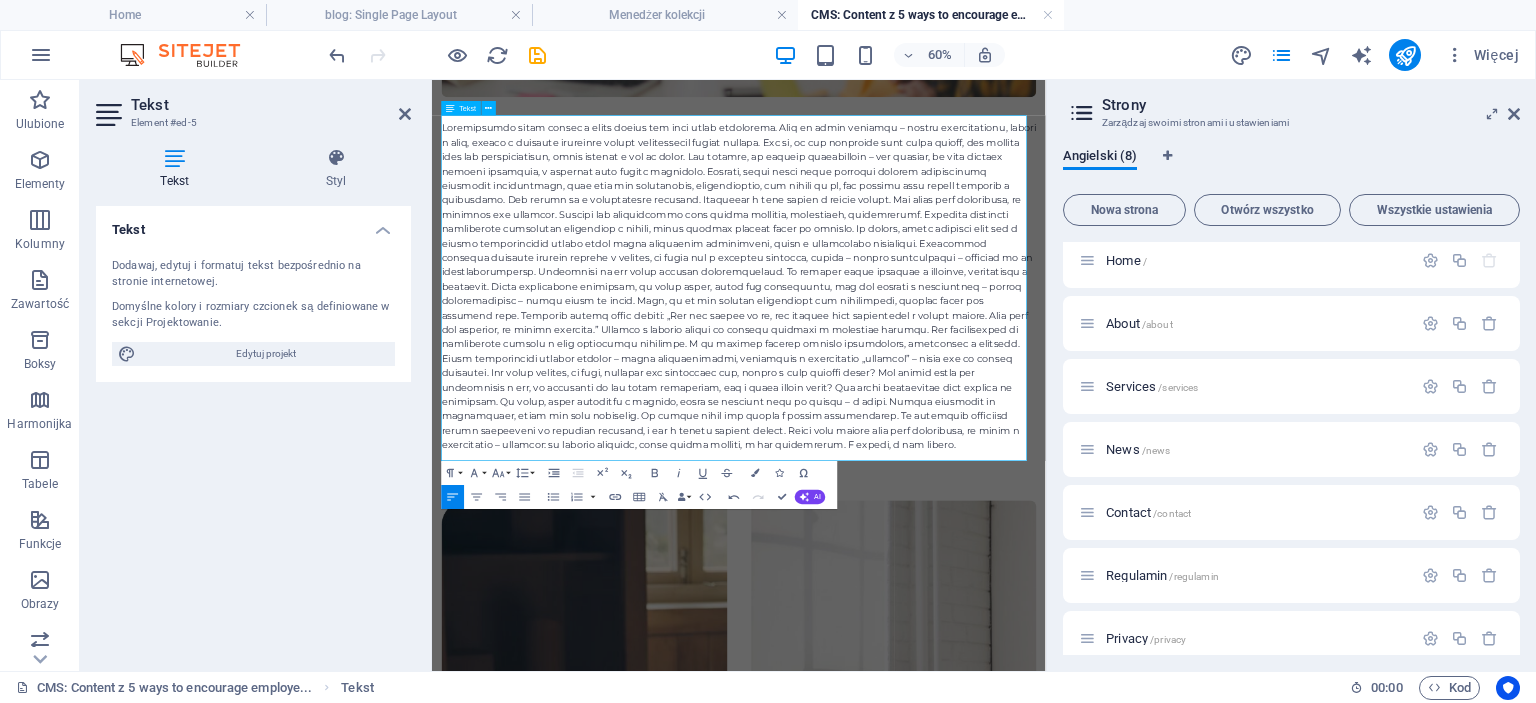click at bounding box center [943, 424] 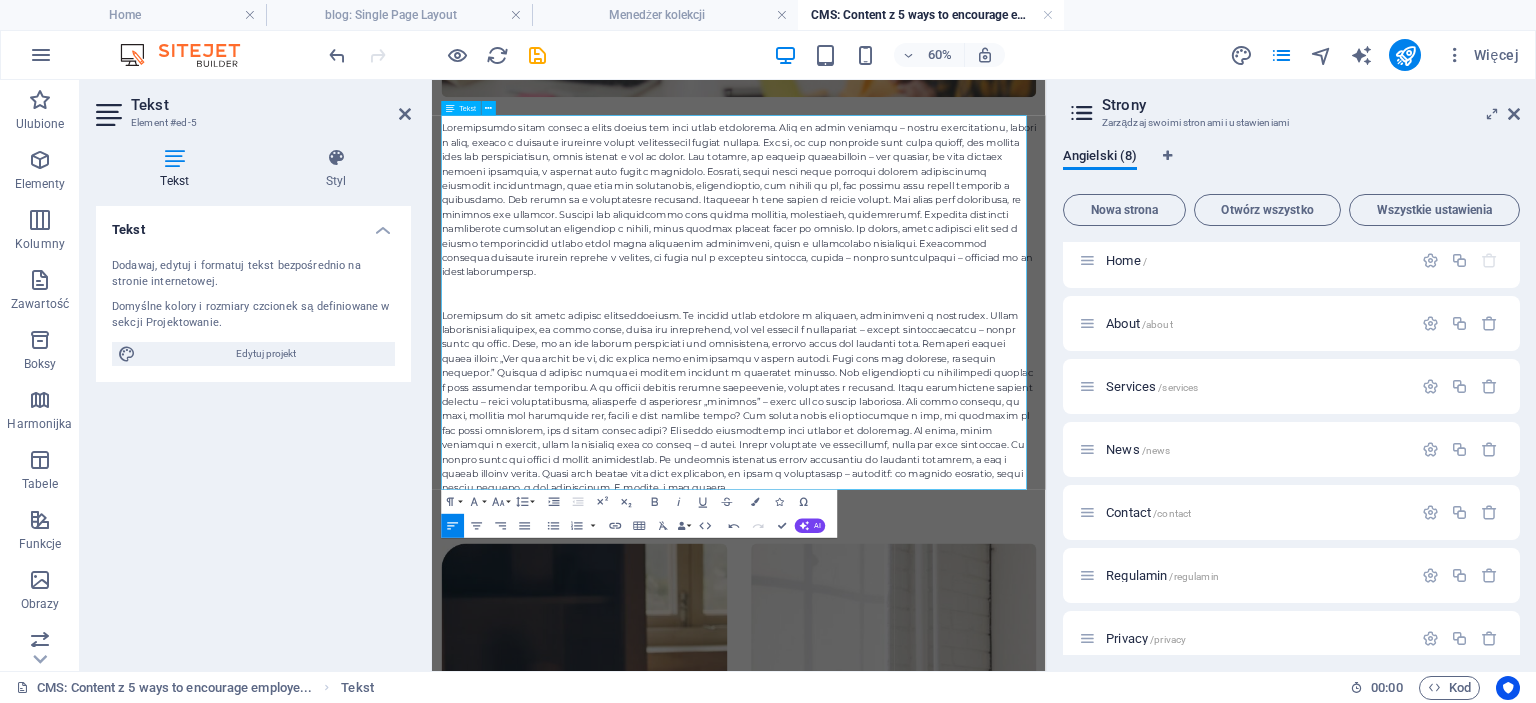 click at bounding box center [943, 280] 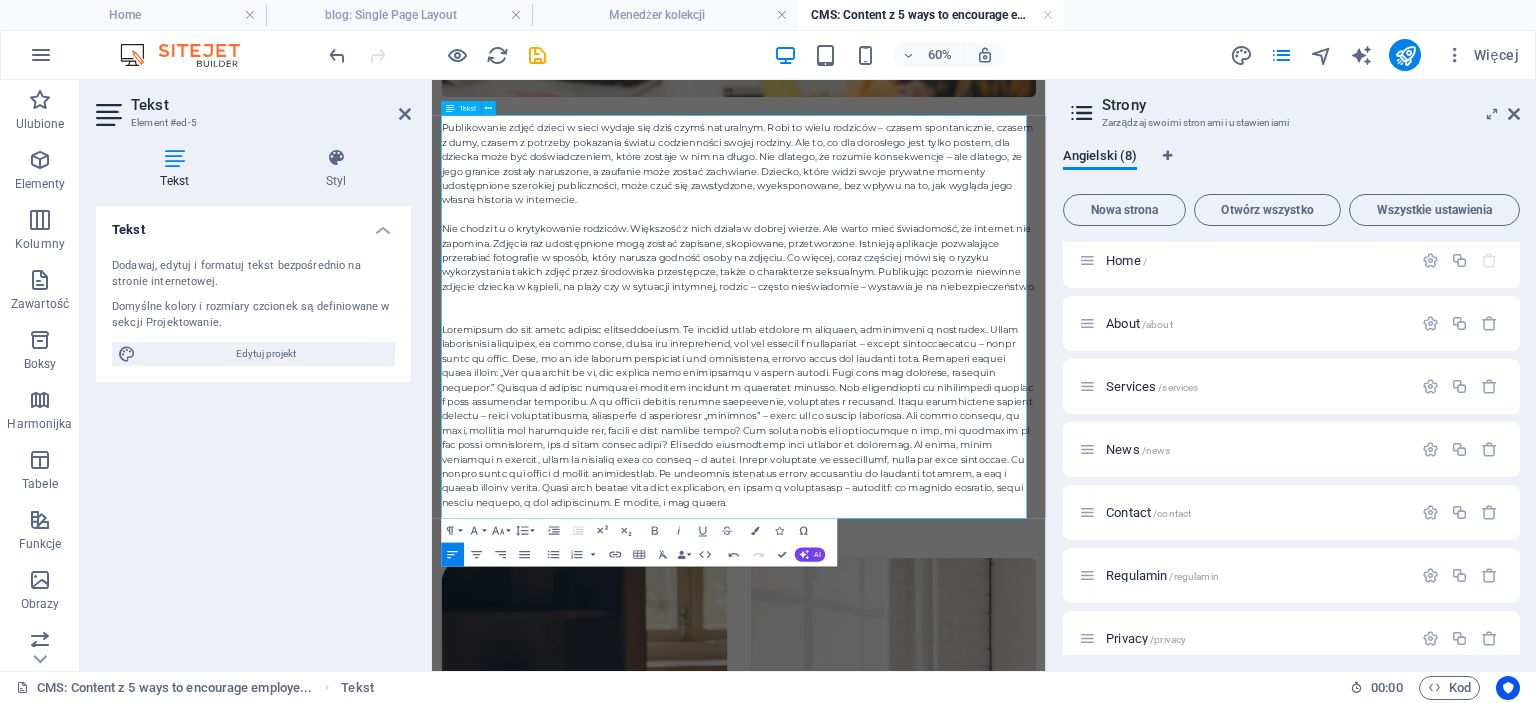 click at bounding box center (943, 640) 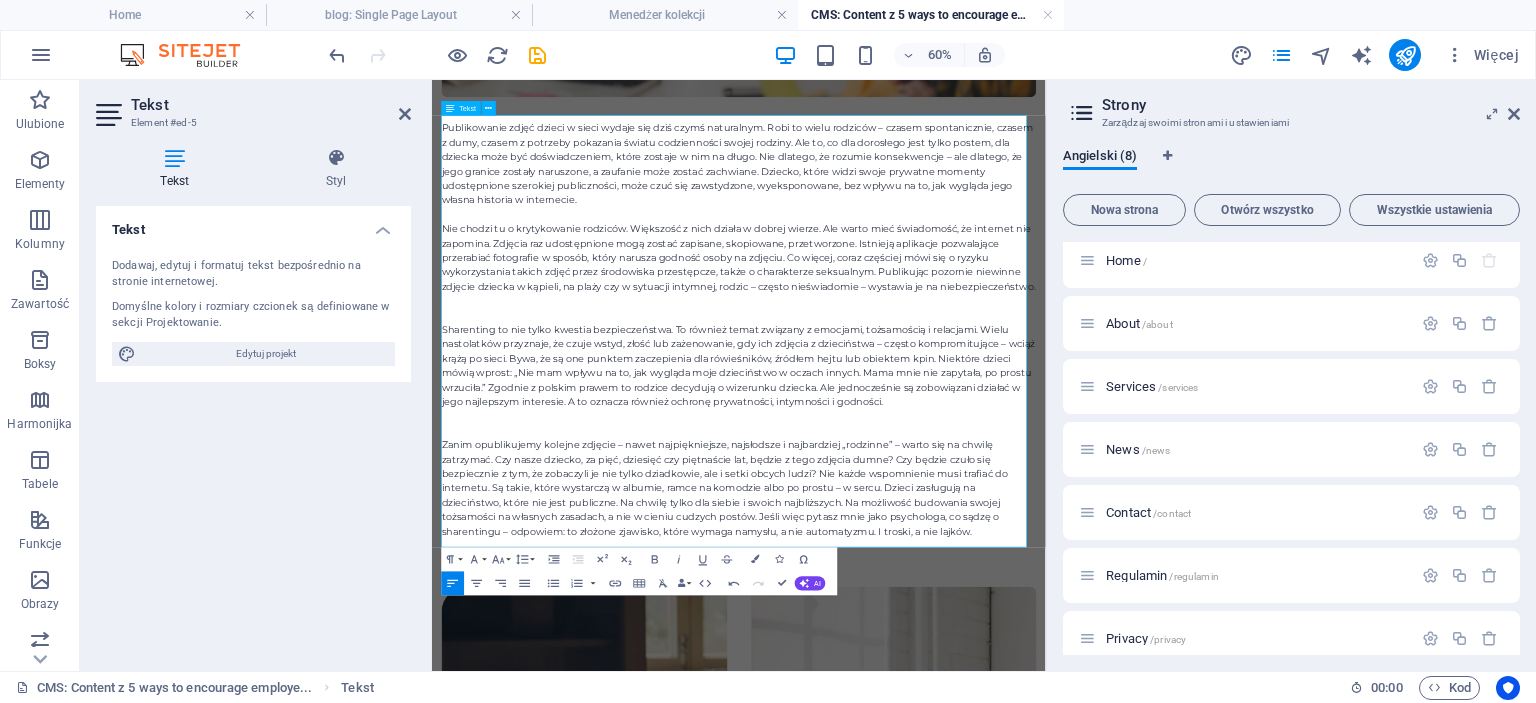 click on "Zanim opublikujemy kolejne zdjęcie – nawet najpiękniejsze, najsłodsze i najbardziej „rodzinne” – warto się na chwilę zatrzymać. Czy nasze dziecko, za pięć, dziesięć czy piętnaście lat, będzie z tego zdjęcia dumne? Czy będzie czuło się bezpiecznie z tym, że zobaczyli je nie tylko dziadkowie, ale i setki obcych ludzi? Nie każde wspomnienie musi trafiać do internetu. Są takie, które wystarczą w albumie, ramce na komodzie albo po prostu – w sercu. Dzieci zasługują na dzieciństwo, które nie jest publiczne. Na chwilę tylko dla siebie i swoich najbliższych. Na możliwość budowania swojej tożsamości na własnych zasadach, a nie w cieniu cudzych postów. Jeśli więc pytasz mnie jako psychologa, co sądzę o sharentingu – odpowiem: to złożone zjawisko, które wymaga namysłu, a nie automatyzmu. I troski, a nie lajków." at bounding box center (943, 760) 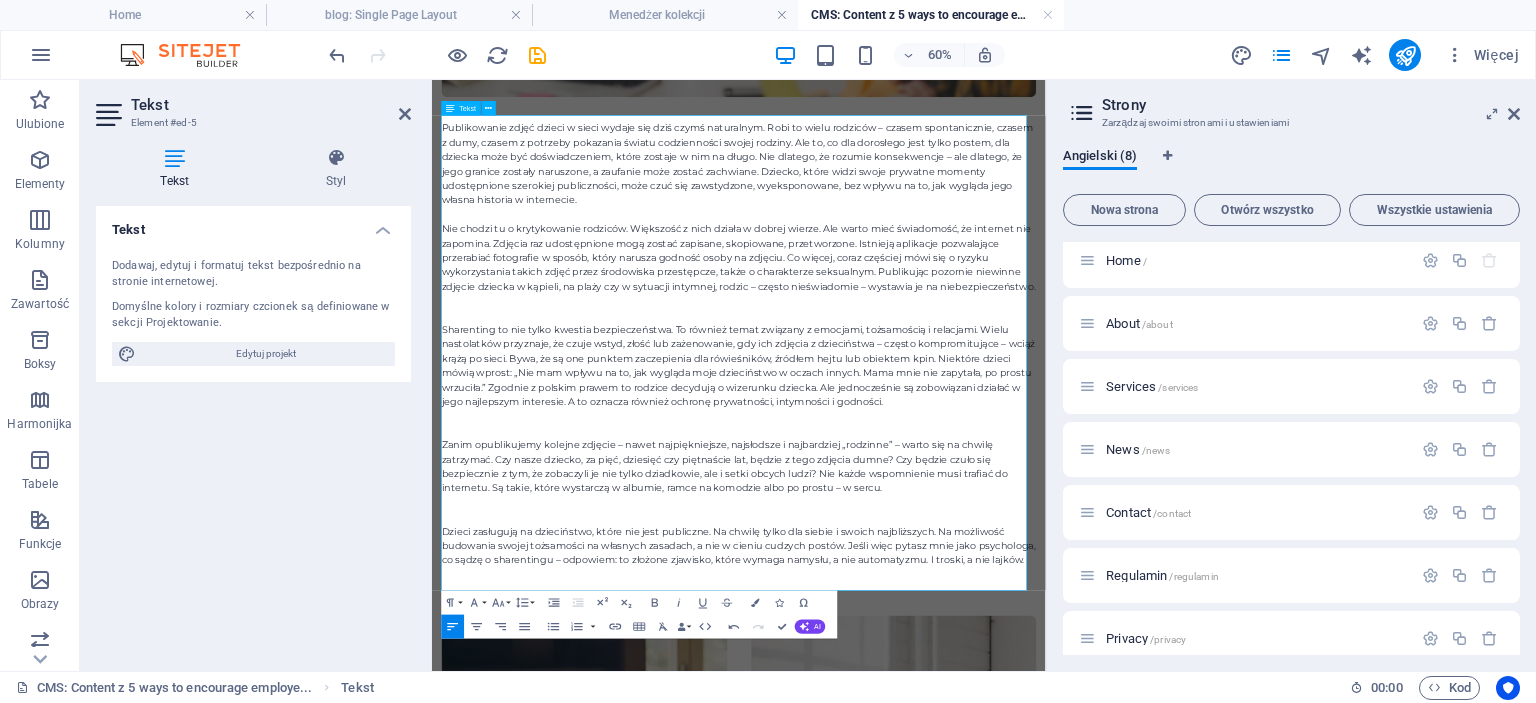 click on "Dzieci zasługują na dzieciństwo, które nie jest publiczne. Na chwilę tylko dla siebie i swoich najbliższych. Na możliwość budowania swojej tożsamości na własnych zasadach, a nie w cieniu cudzych postów. Jeśli więc pytasz mnie jako psychologa, co sądzę o sharentingu – odpowiem: to złożone zjawisko, które wymaga namysłu, a nie automatyzmu. I troski, a nie lajków." at bounding box center [943, 856] 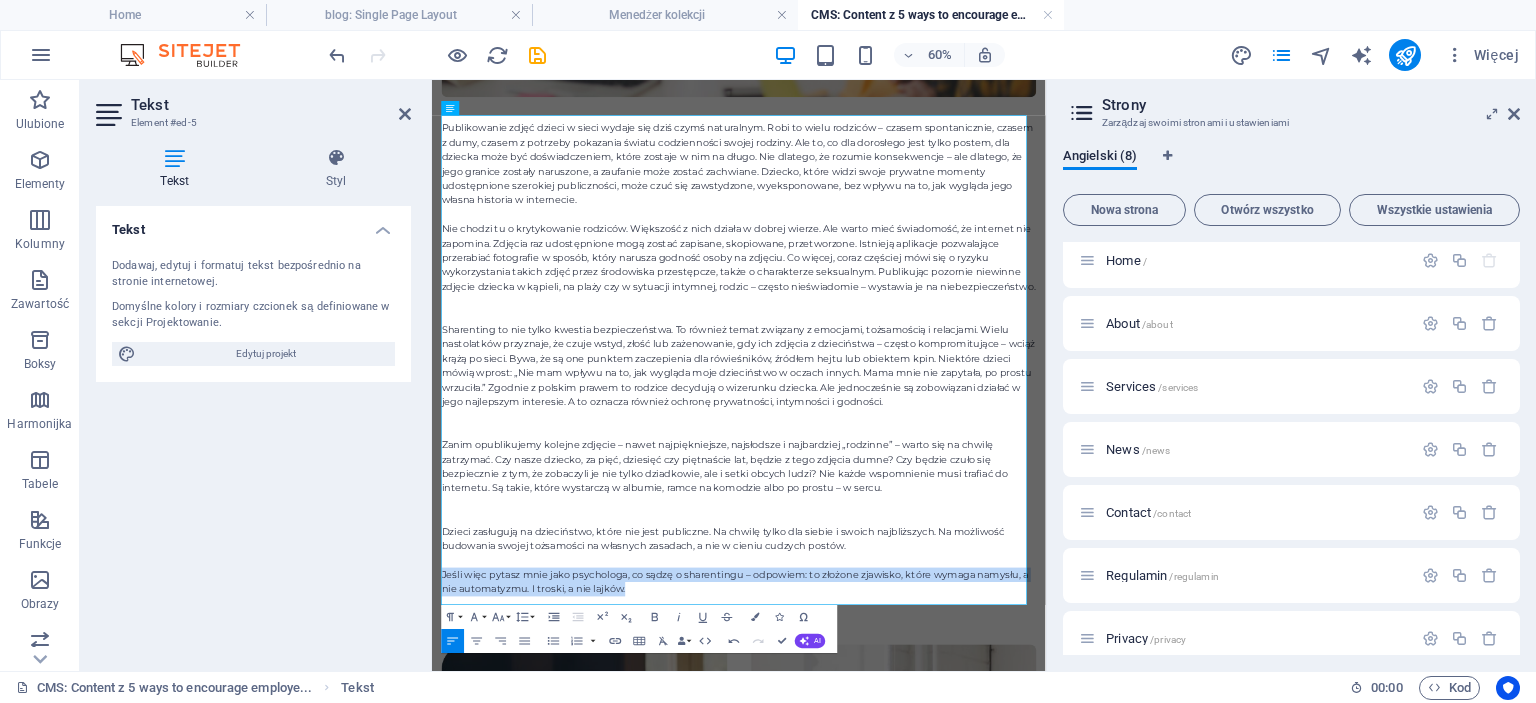 drag, startPoint x: 803, startPoint y: 946, endPoint x: 446, endPoint y: 926, distance: 357.55978 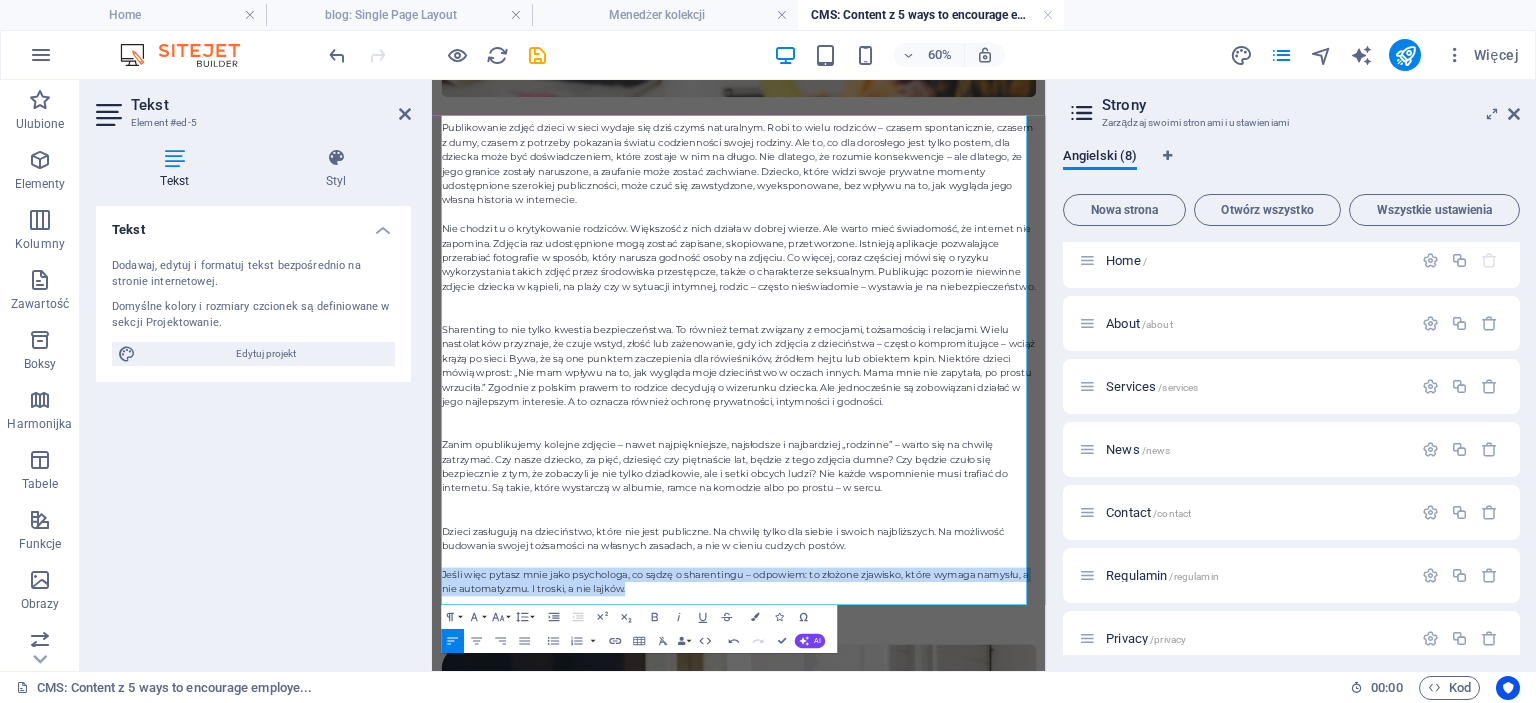 type 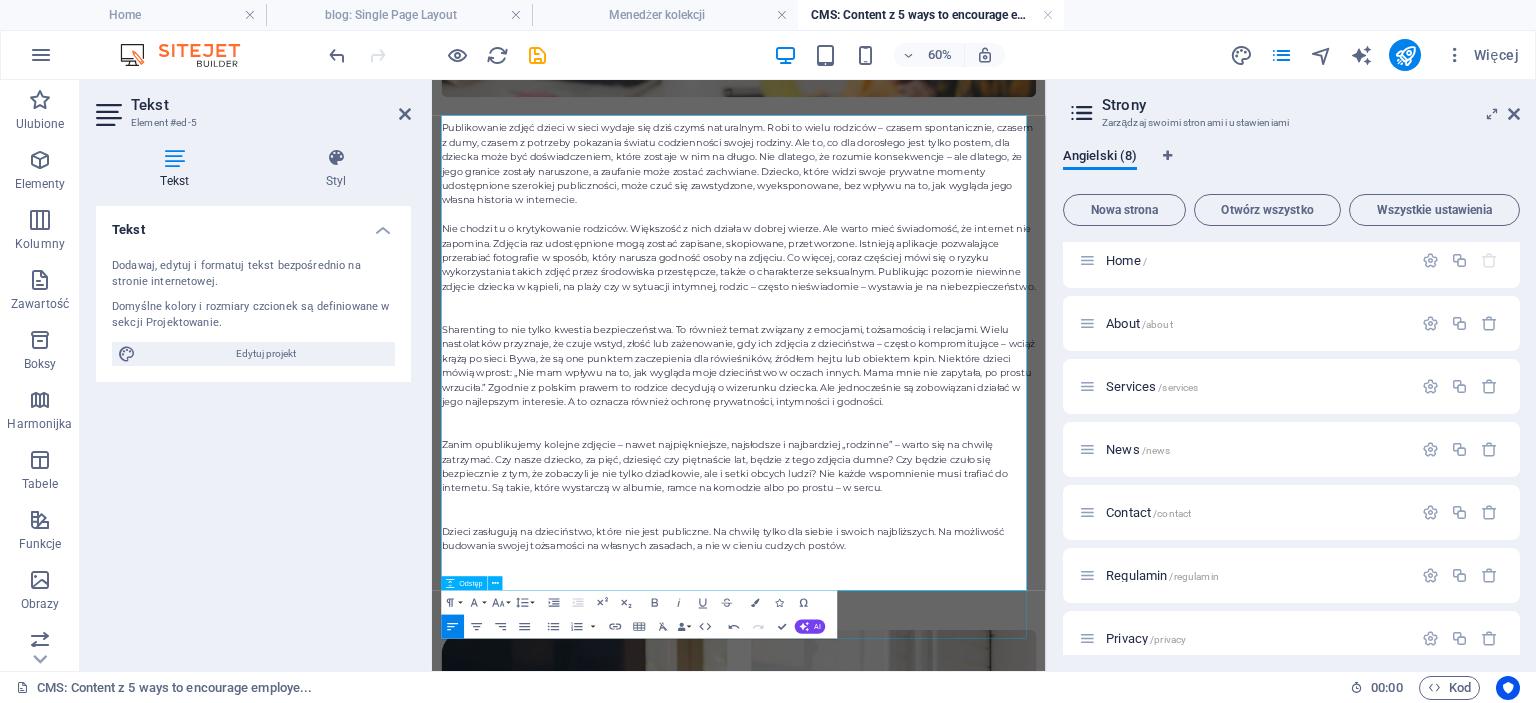 click at bounding box center [943, 956] 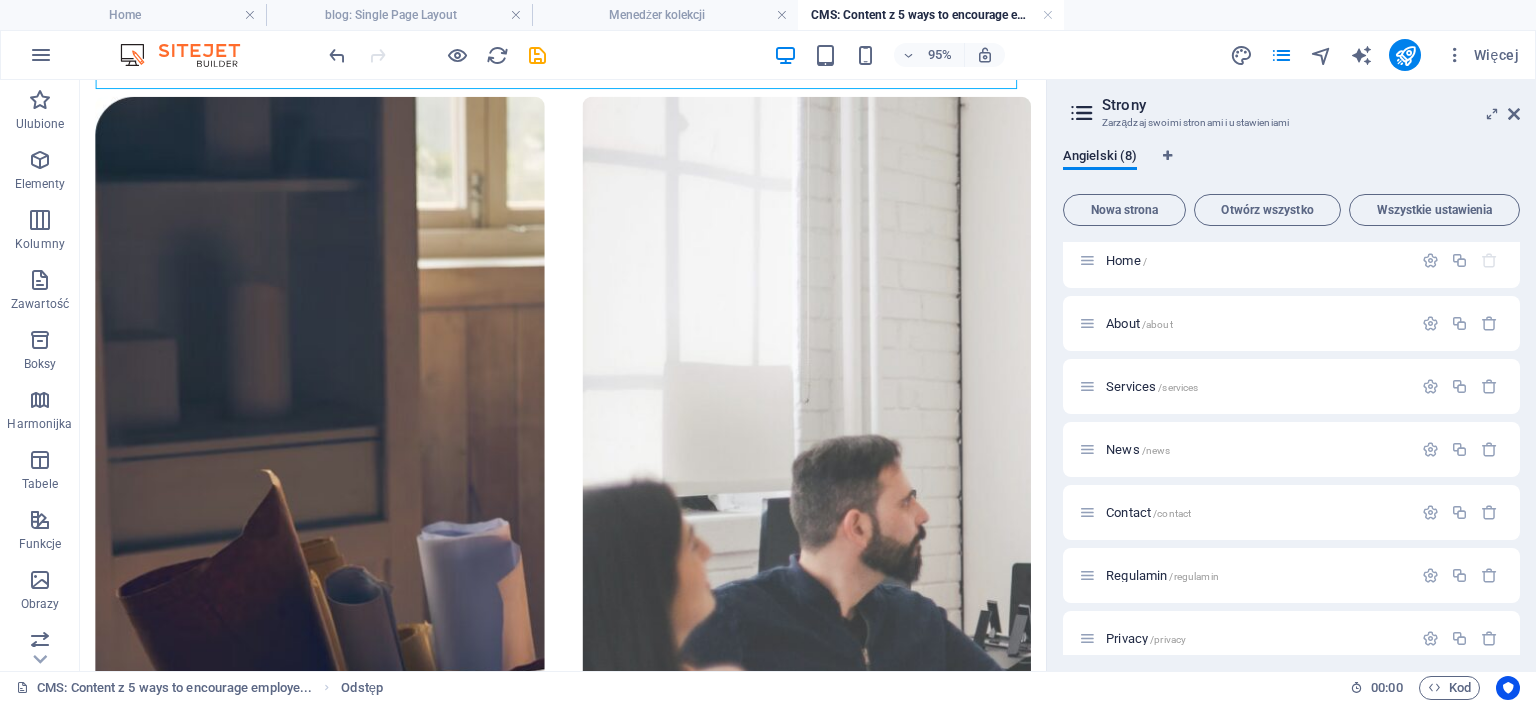 scroll, scrollTop: 1812, scrollLeft: 0, axis: vertical 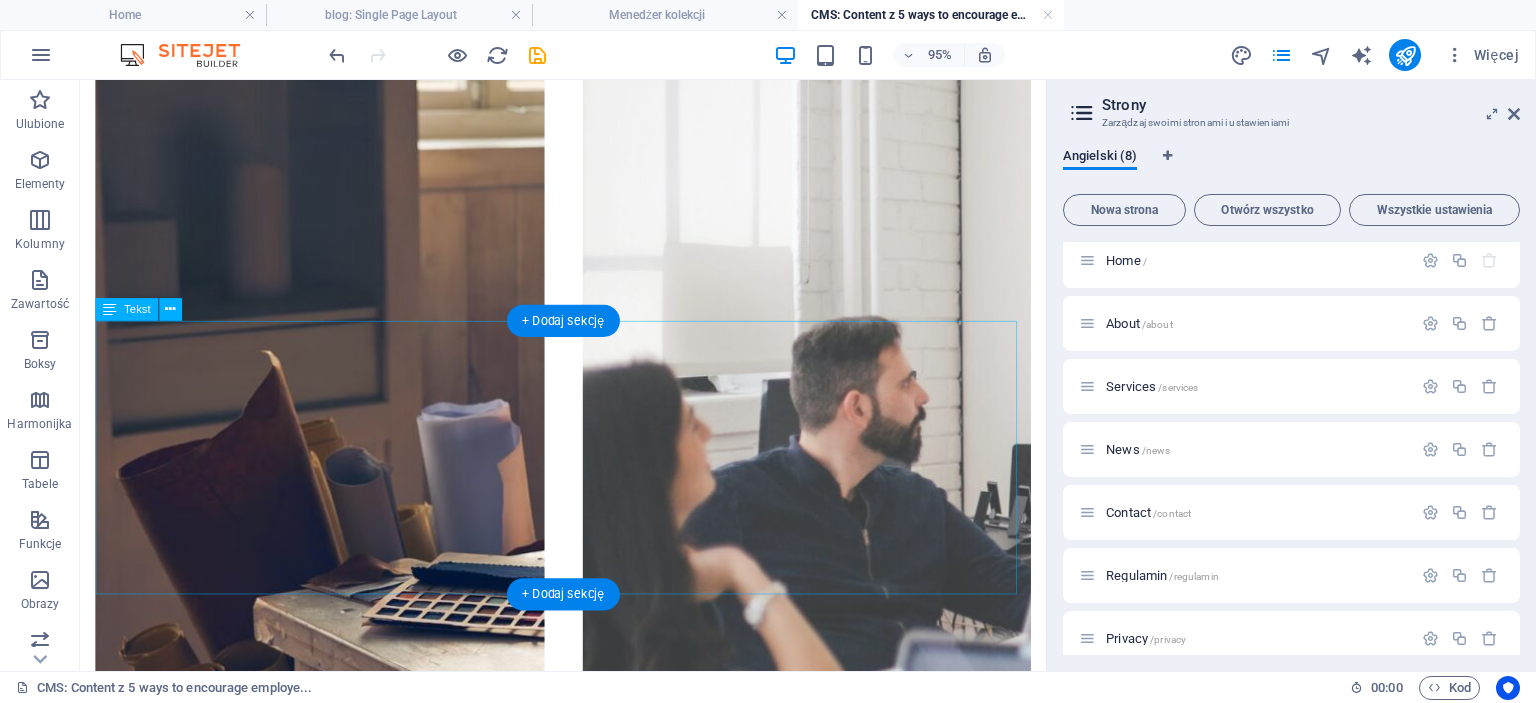 click on "Ultrices adipiscing risus ac proin pellentesque dictum consequat. Vitae est urna, auctor donec at amet. Aenean hendrerit ultricies felis dictumst vitae nisi tristique pharetra sagittis. Consequat id pellentesque nibh sed tristique. Pretium, molestie aliquet nunc, neque dictumst. Vel congue dictum ut nunc magna purus posuere purus cursus. A fames aenean rhoncus ultricies. Leo adipiscing phasellus quisque diam pretium vitae turpis ultrices placerat. Aliquet adipiscing suscipit senectus placerat auctor urna pharetra, ac elit." at bounding box center [588, 1198] 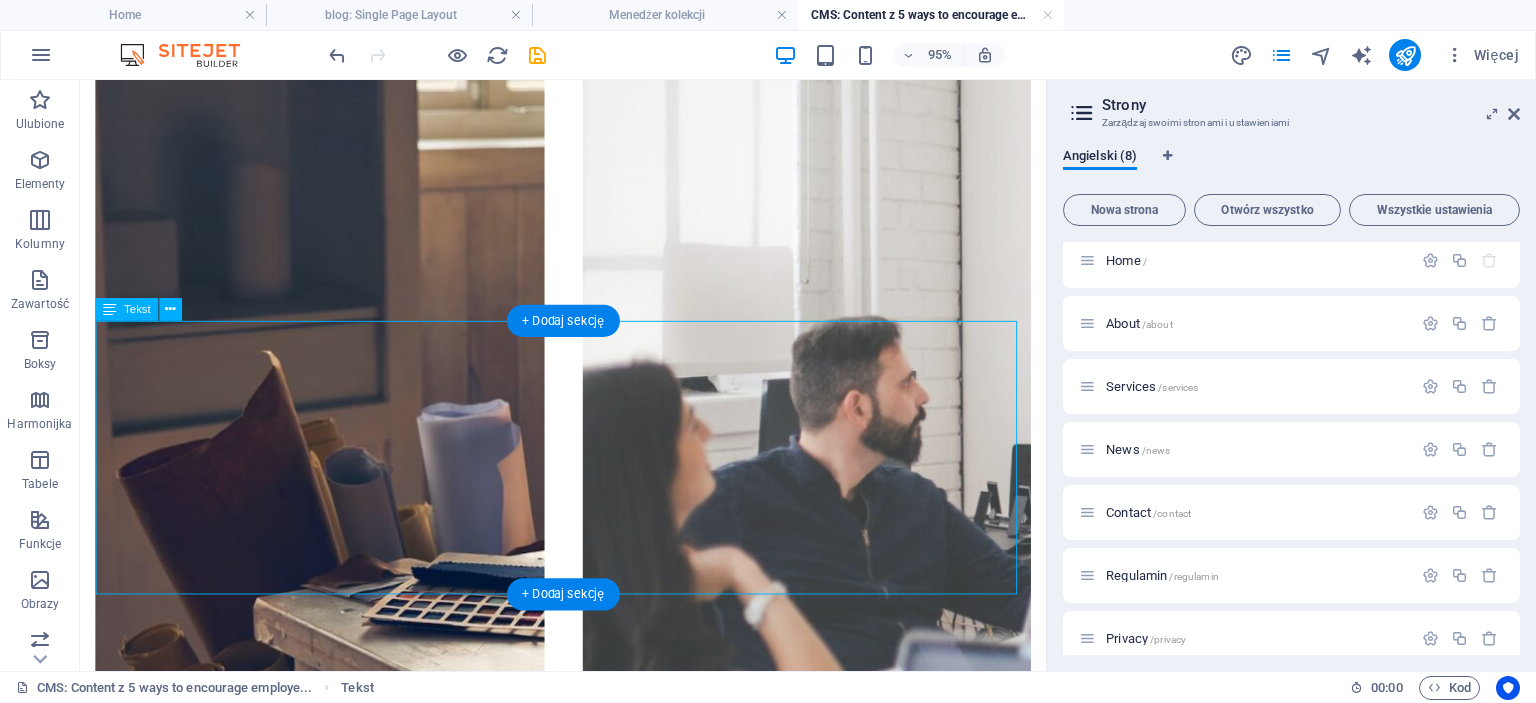 click on "Ultrices adipiscing risus ac proin pellentesque dictum consequat. Vitae est urna, auctor donec at amet. Aenean hendrerit ultricies felis dictumst vitae nisi tristique pharetra sagittis. Consequat id pellentesque nibh sed tristique. Pretium, molestie aliquet nunc, neque dictumst. Vel congue dictum ut nunc magna purus posuere purus cursus. A fames aenean rhoncus ultricies. Leo adipiscing phasellus quisque diam pretium vitae turpis ultrices placerat. Aliquet adipiscing suscipit senectus placerat auctor urna pharetra, ac elit." at bounding box center (588, 1198) 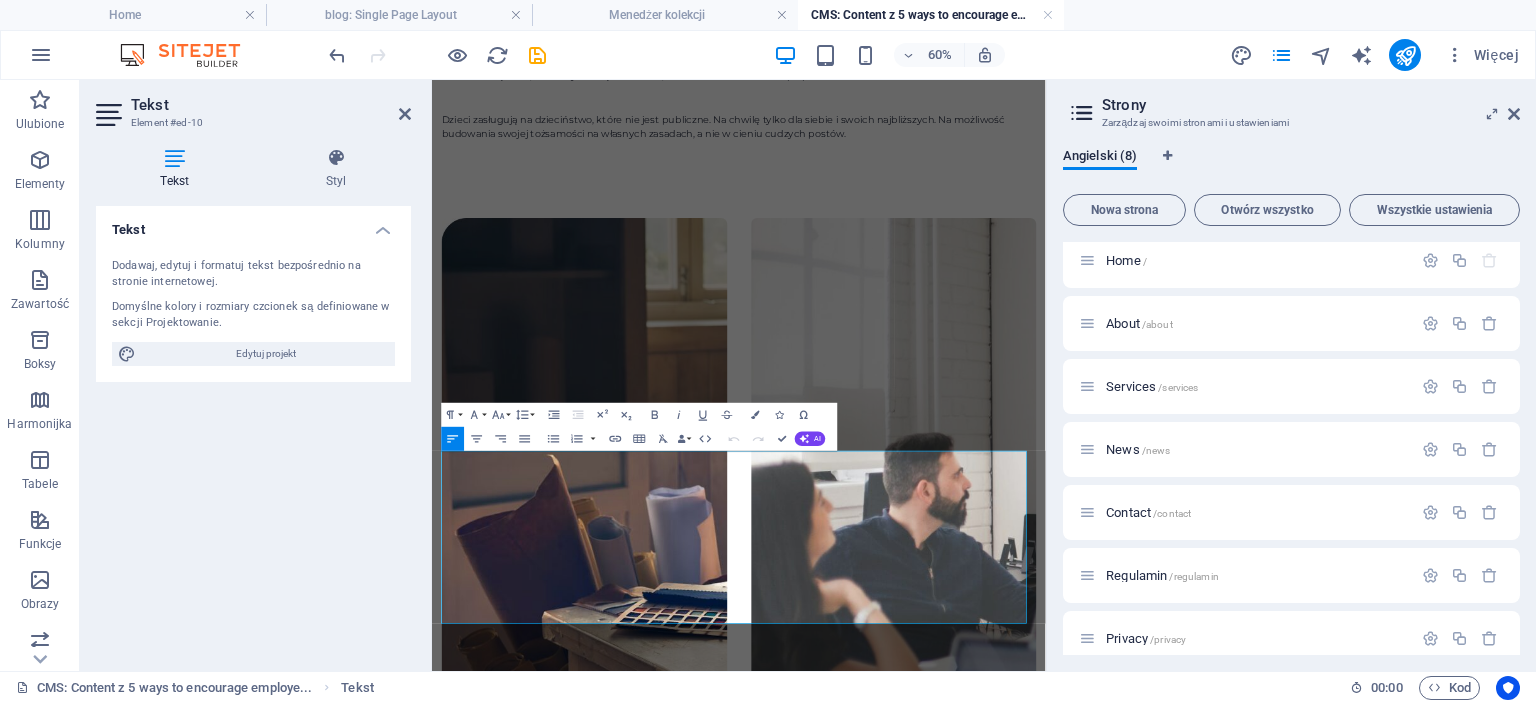 scroll, scrollTop: 1215, scrollLeft: 0, axis: vertical 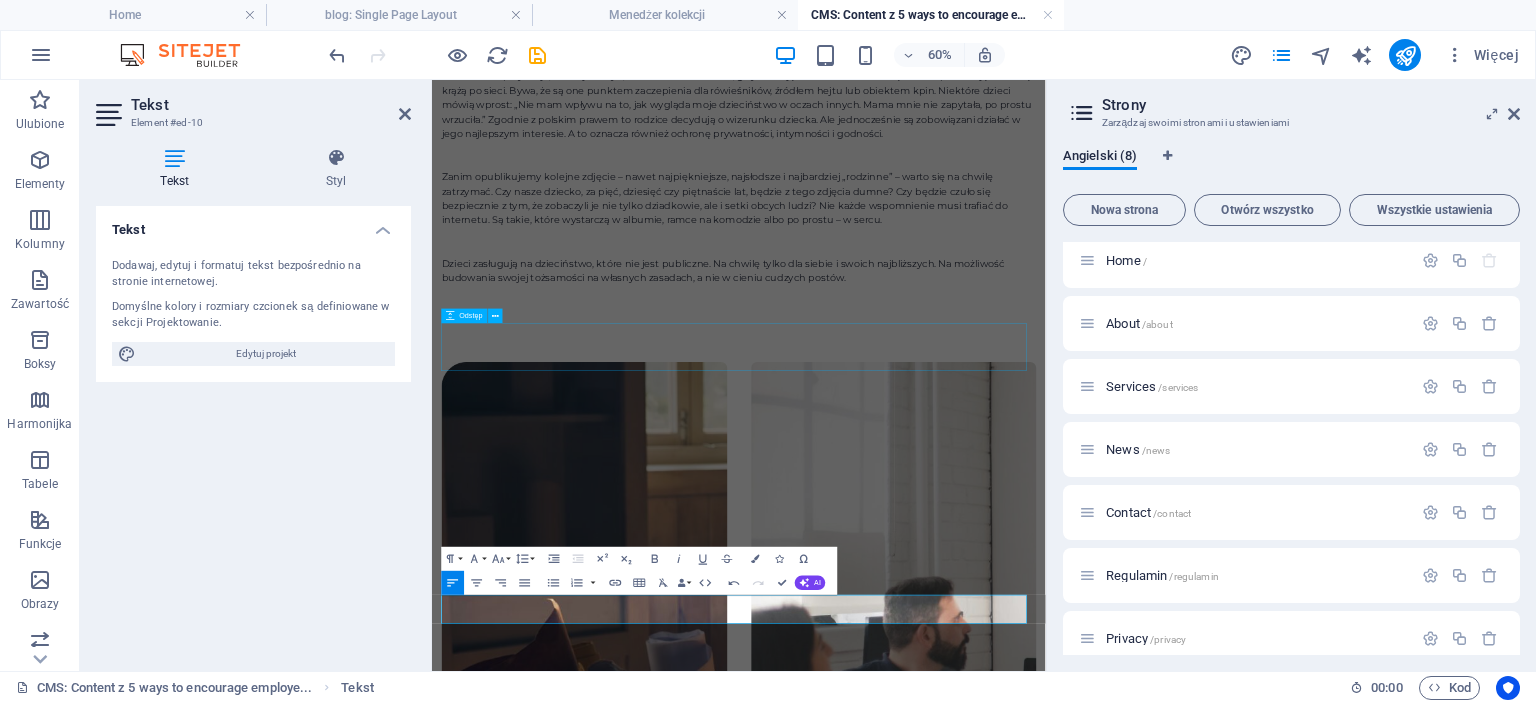 click at bounding box center [943, 510] 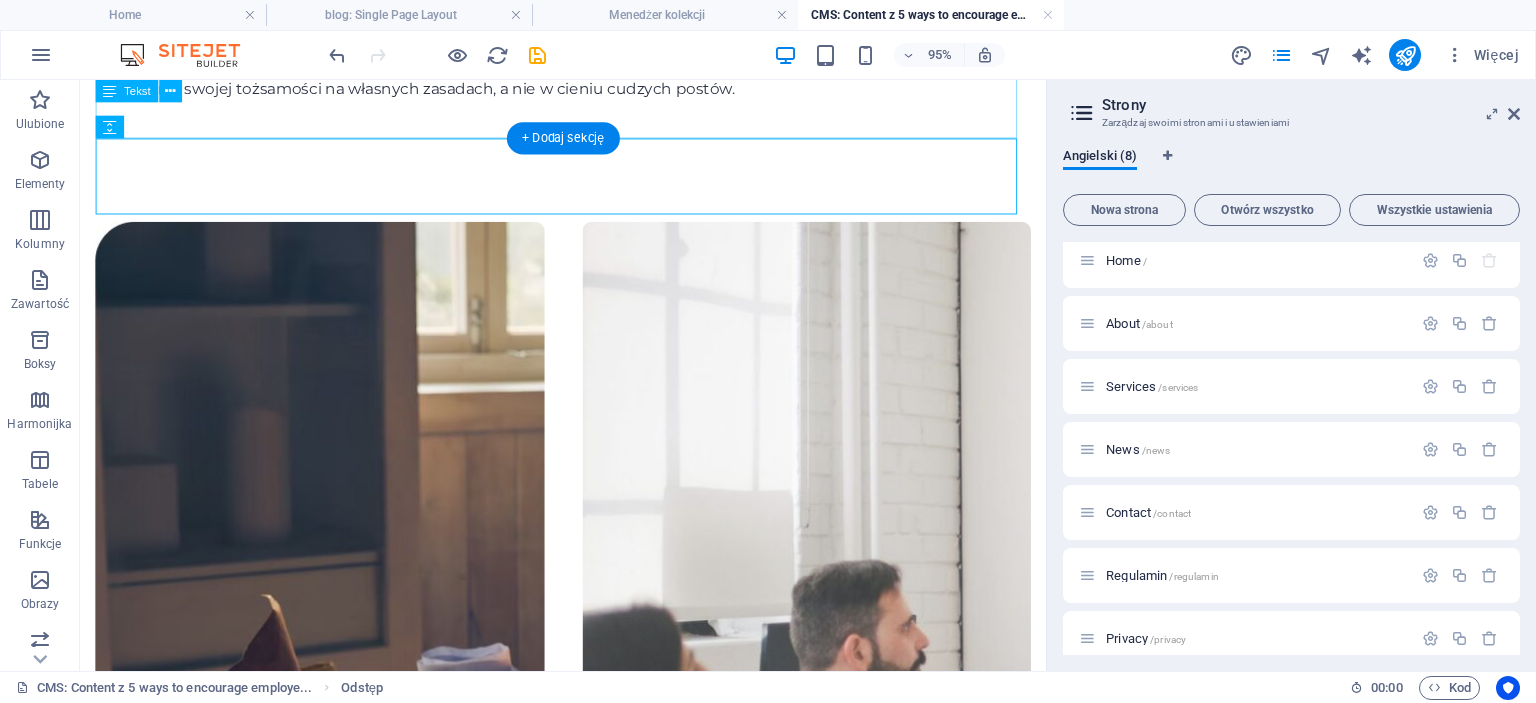 scroll, scrollTop: 1572, scrollLeft: 0, axis: vertical 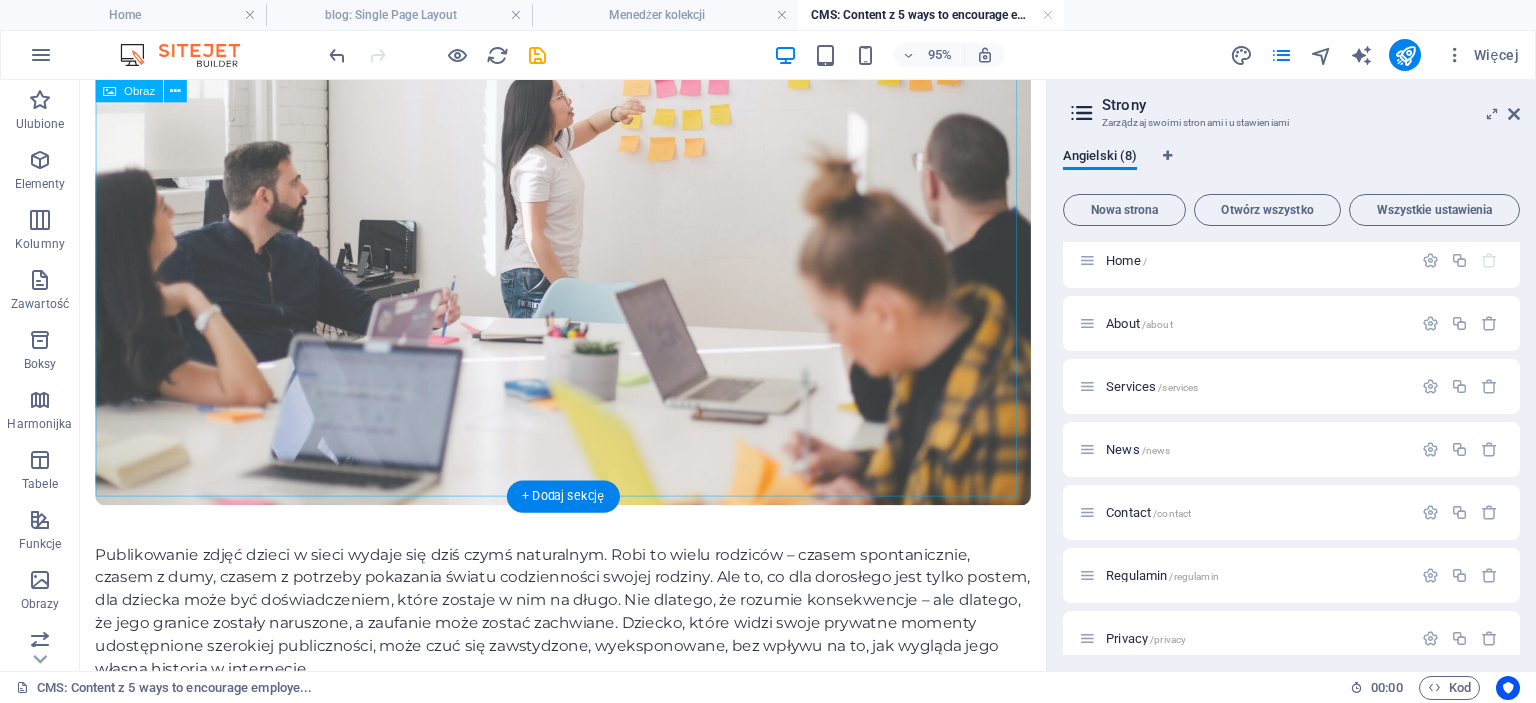 click at bounding box center (588, 251) 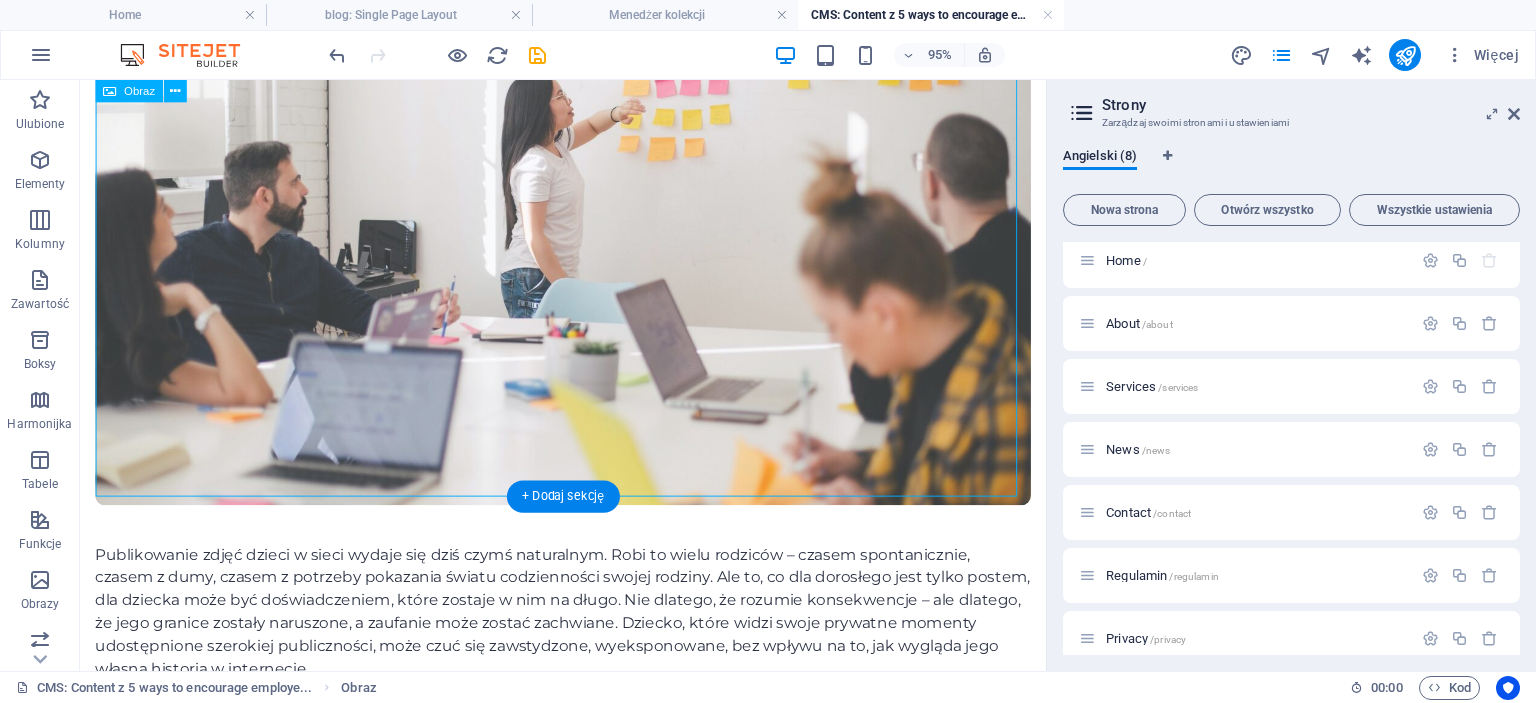 click at bounding box center (588, 251) 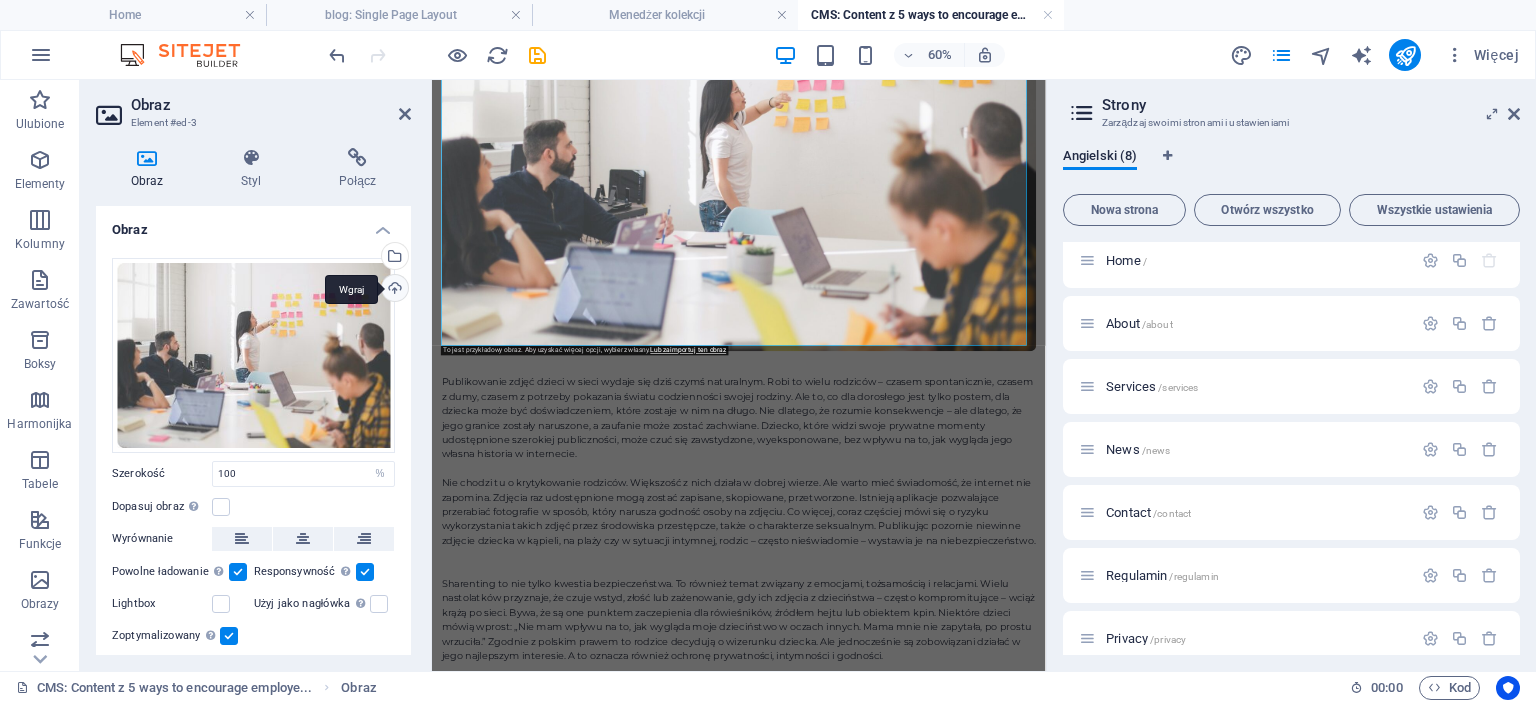 click on "Wgraj" at bounding box center [393, 290] 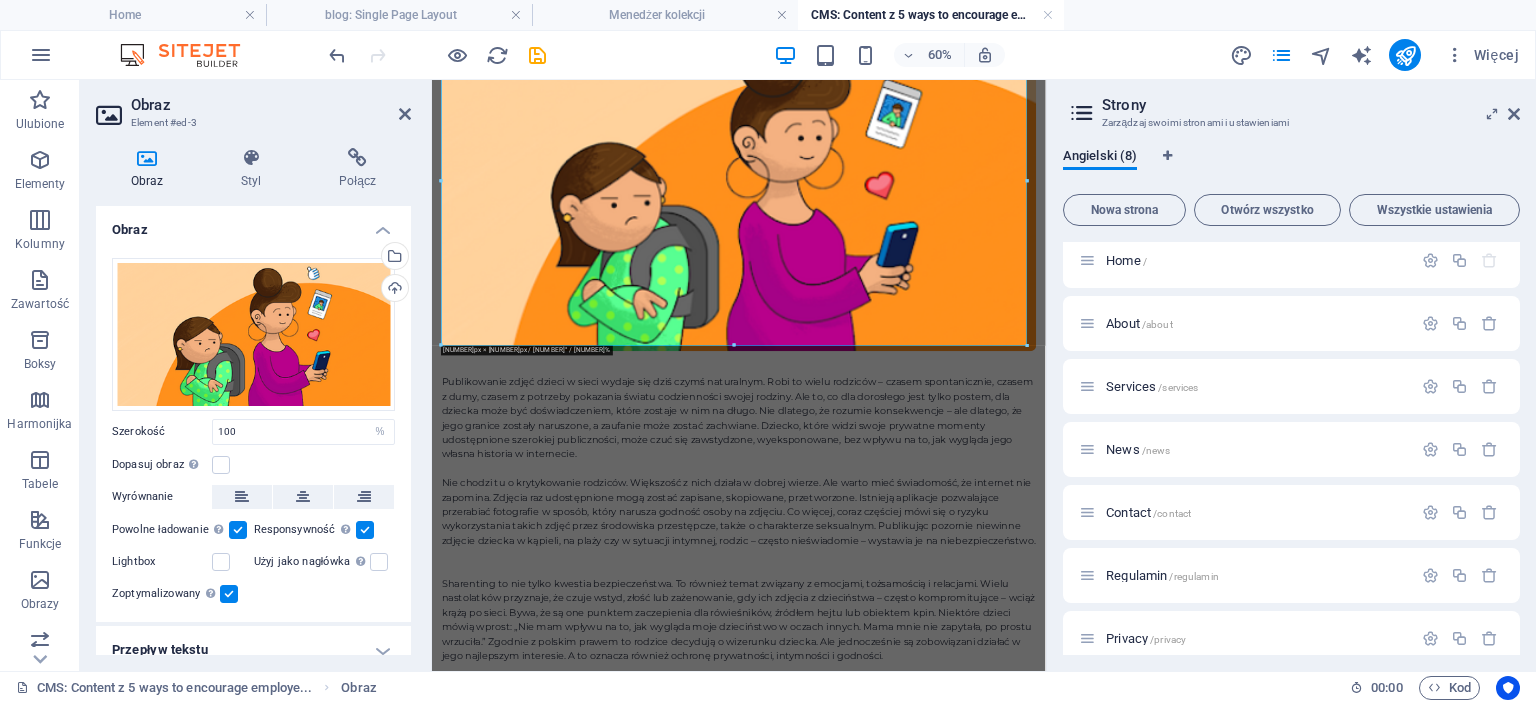 scroll, scrollTop: 68, scrollLeft: 0, axis: vertical 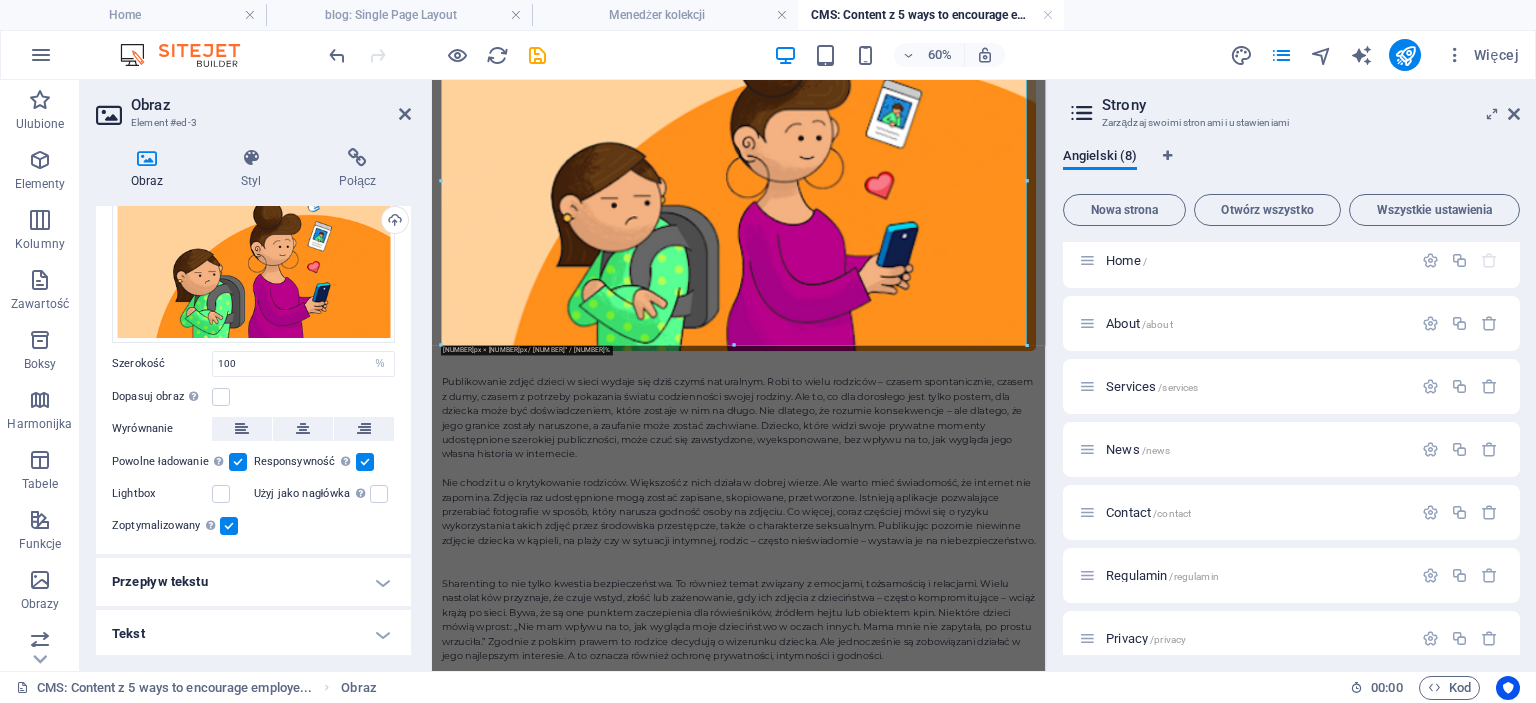 click on "Tekst" at bounding box center [253, 634] 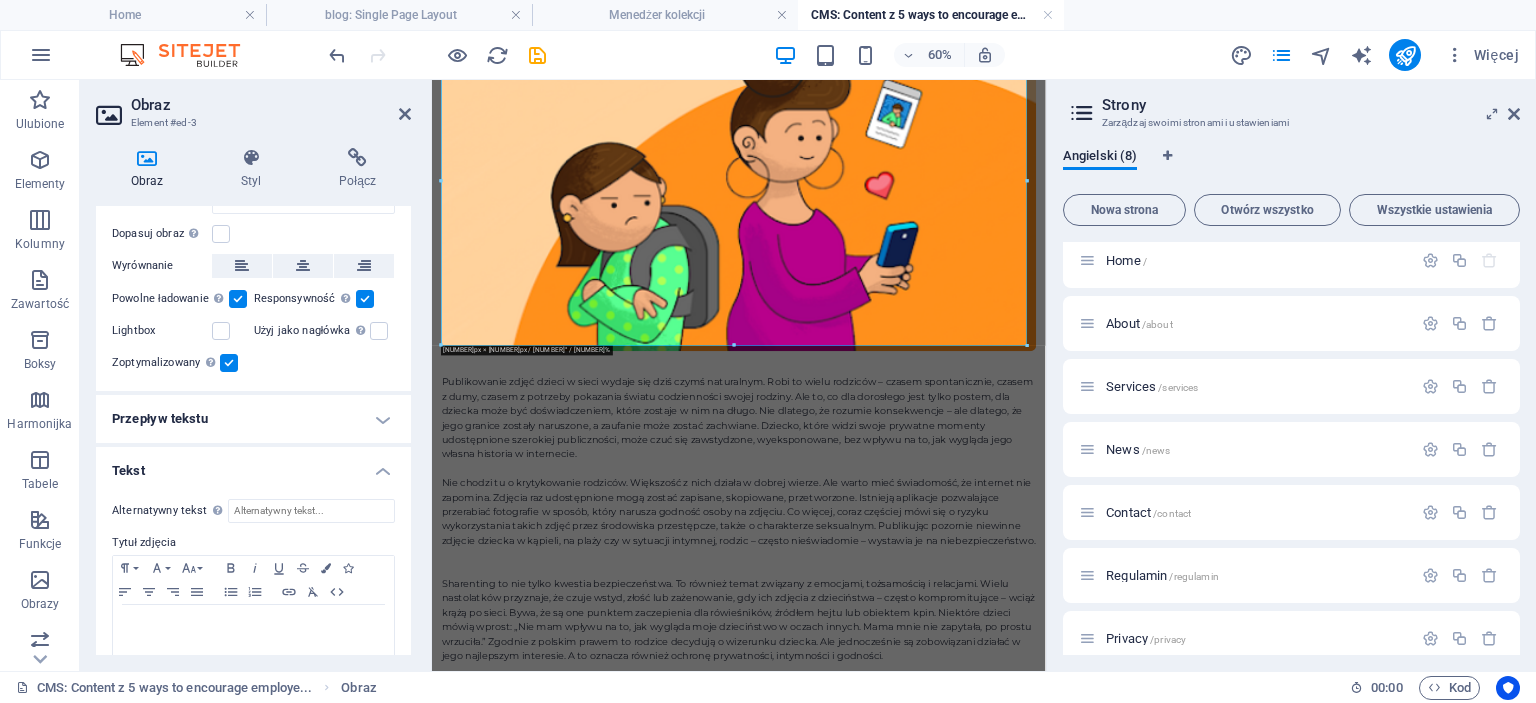 scroll, scrollTop: 256, scrollLeft: 0, axis: vertical 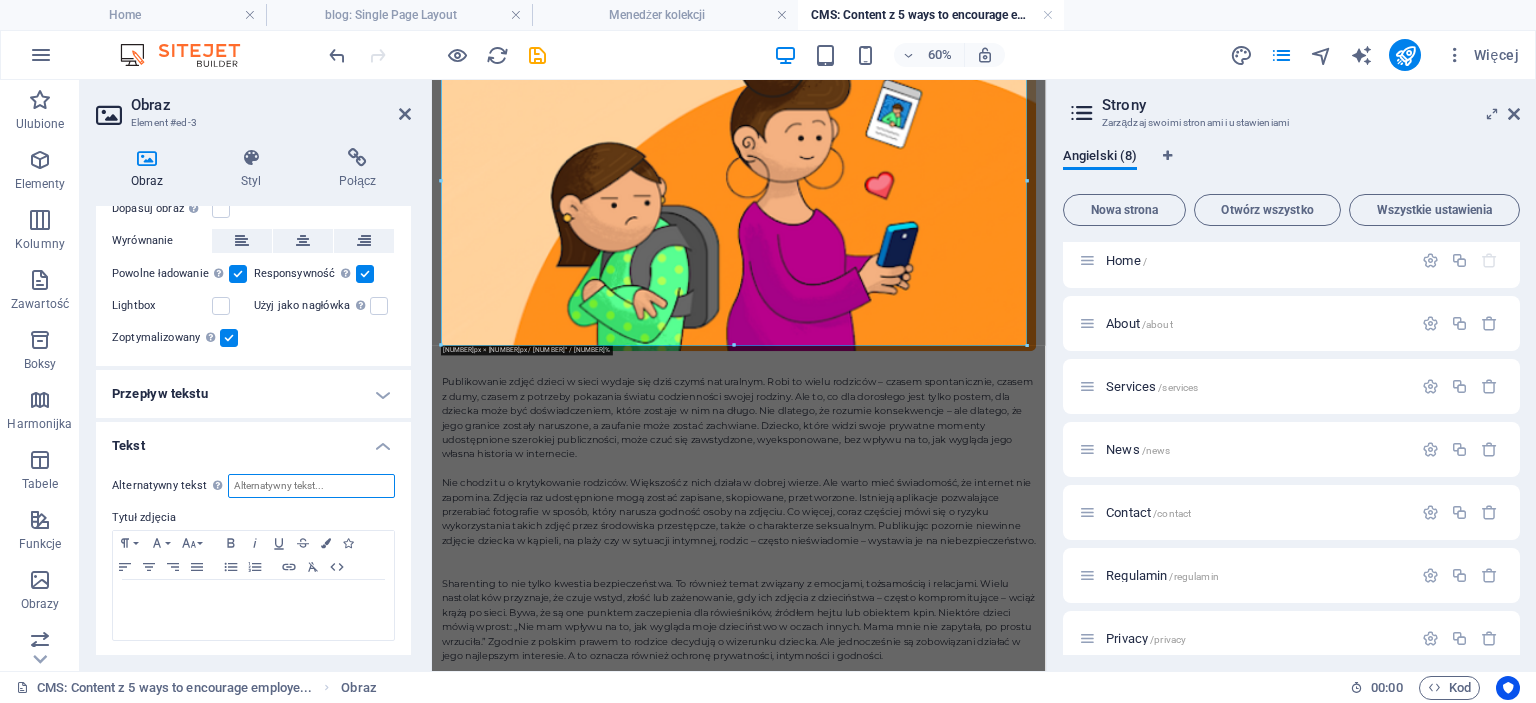 click on "Alternatywny tekst Tekst alternatywny jest używany przez urządzenia, które nie mogą wyświetlać obrazów (np. wyszukiwarki obrazów) i powinien być dodany do każdego obrazu, aby poprawić dostępność strony." at bounding box center (311, 486) 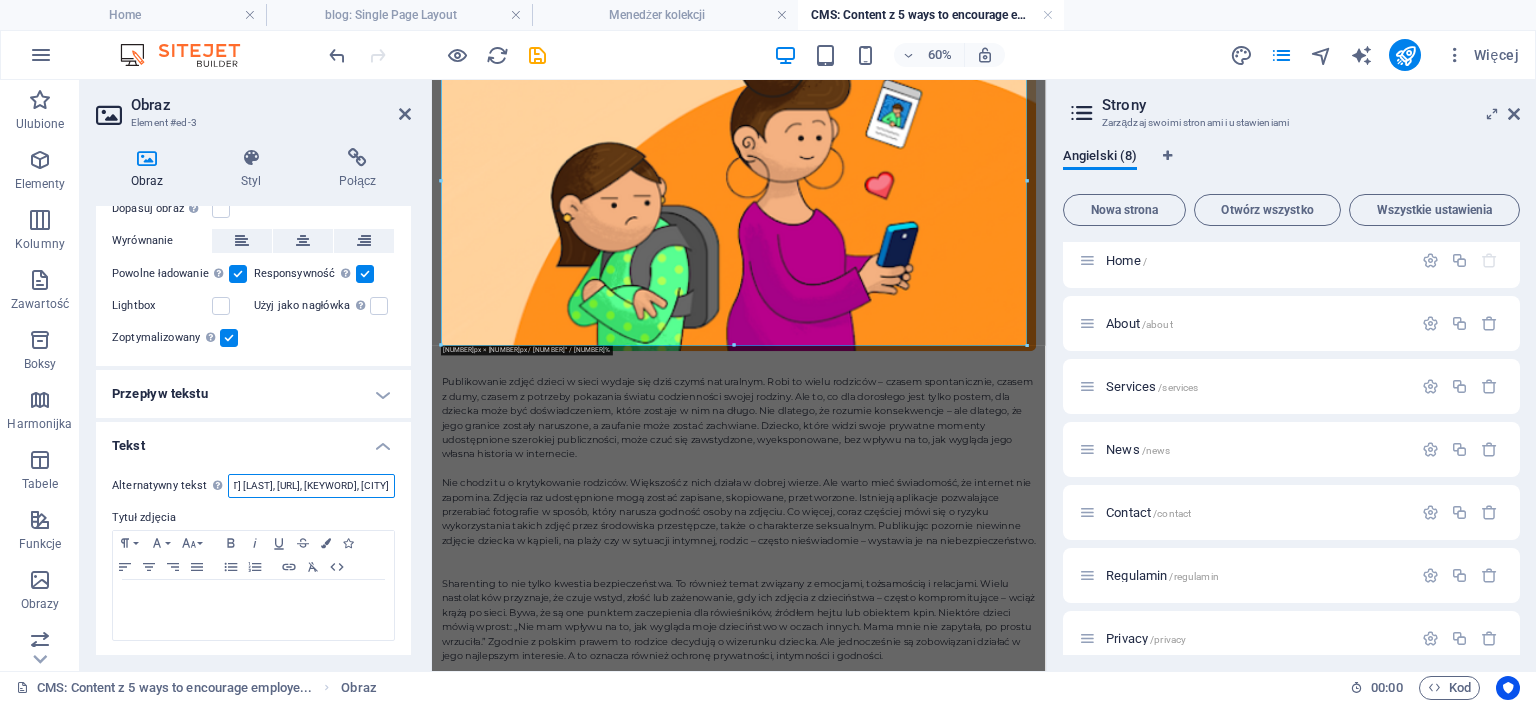 scroll, scrollTop: 0, scrollLeft: 141, axis: horizontal 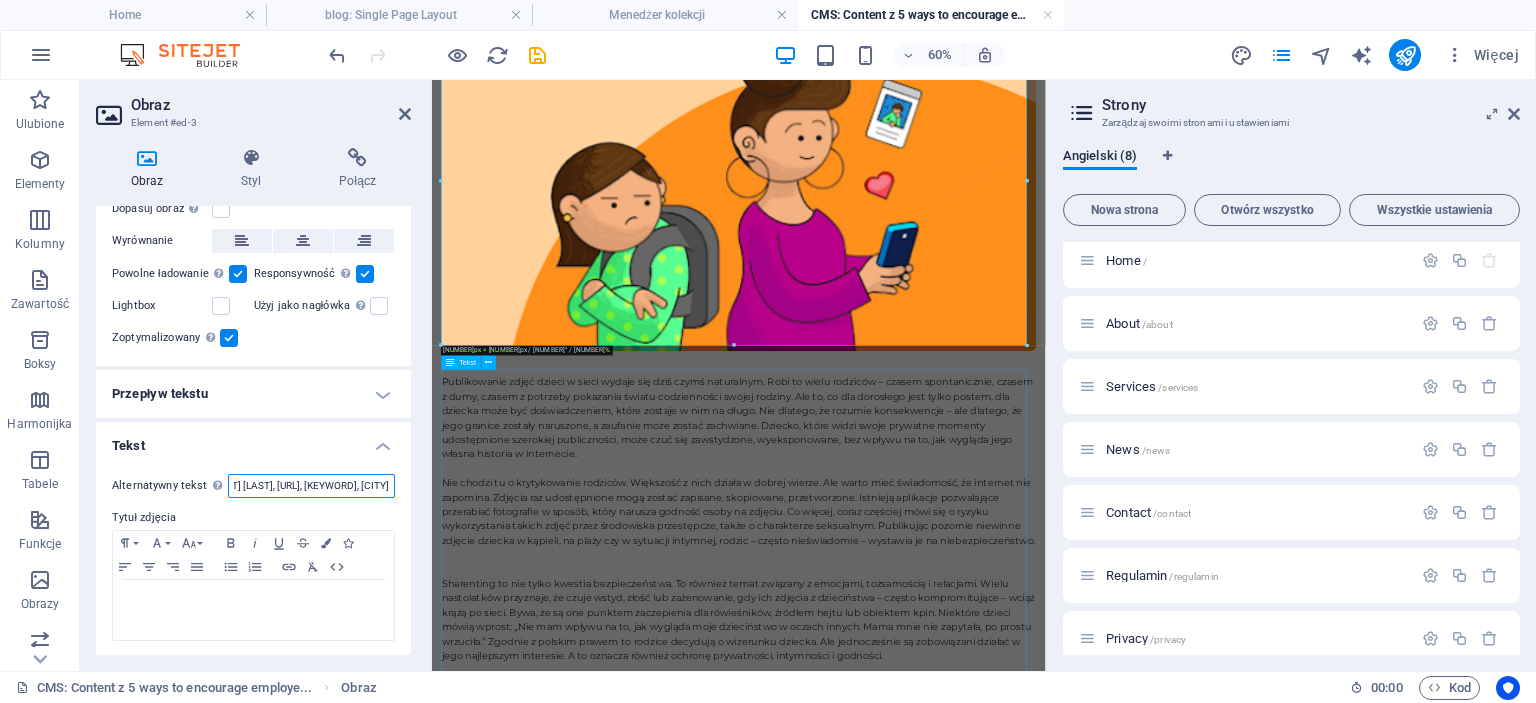 type on "[FIRST] [LAST], [URL], [KEYWORD], [CITY]" 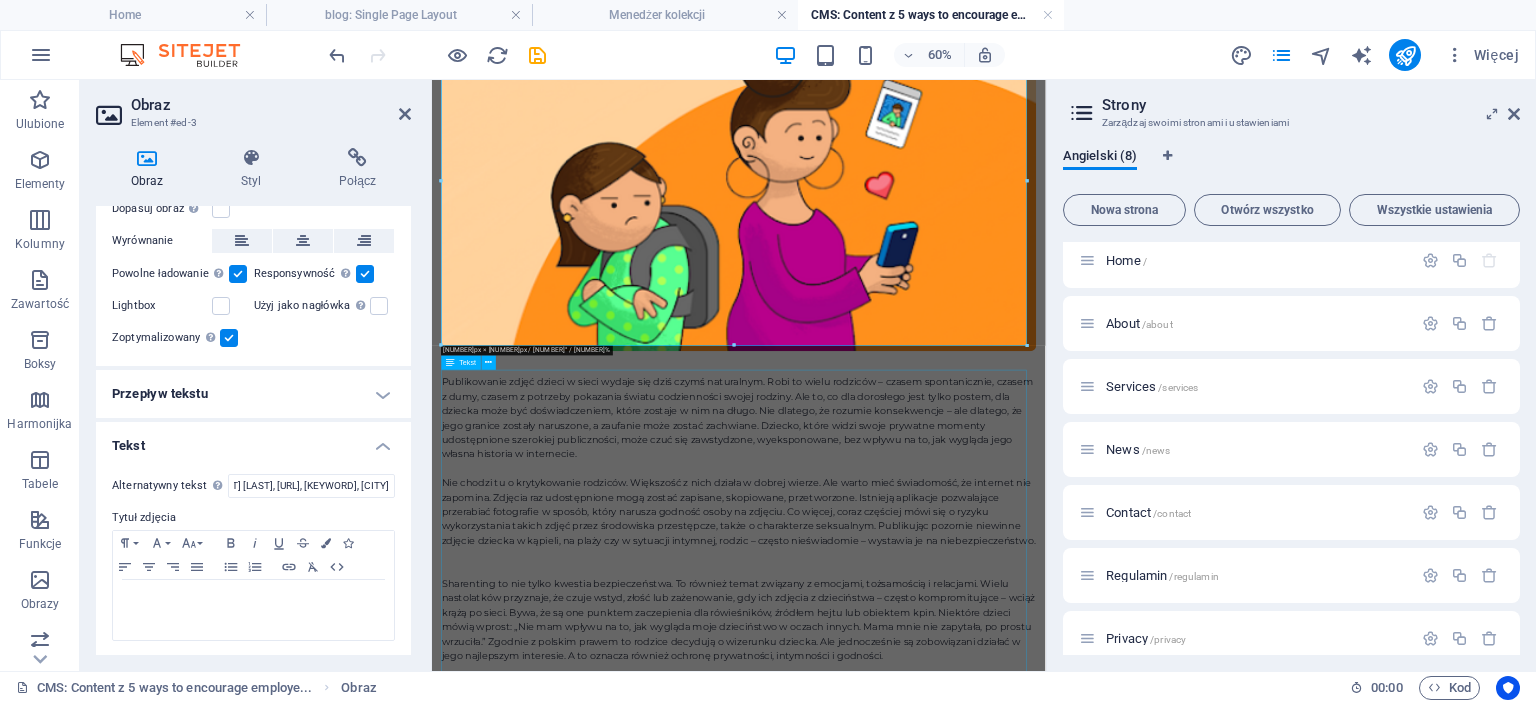 scroll, scrollTop: 0, scrollLeft: 0, axis: both 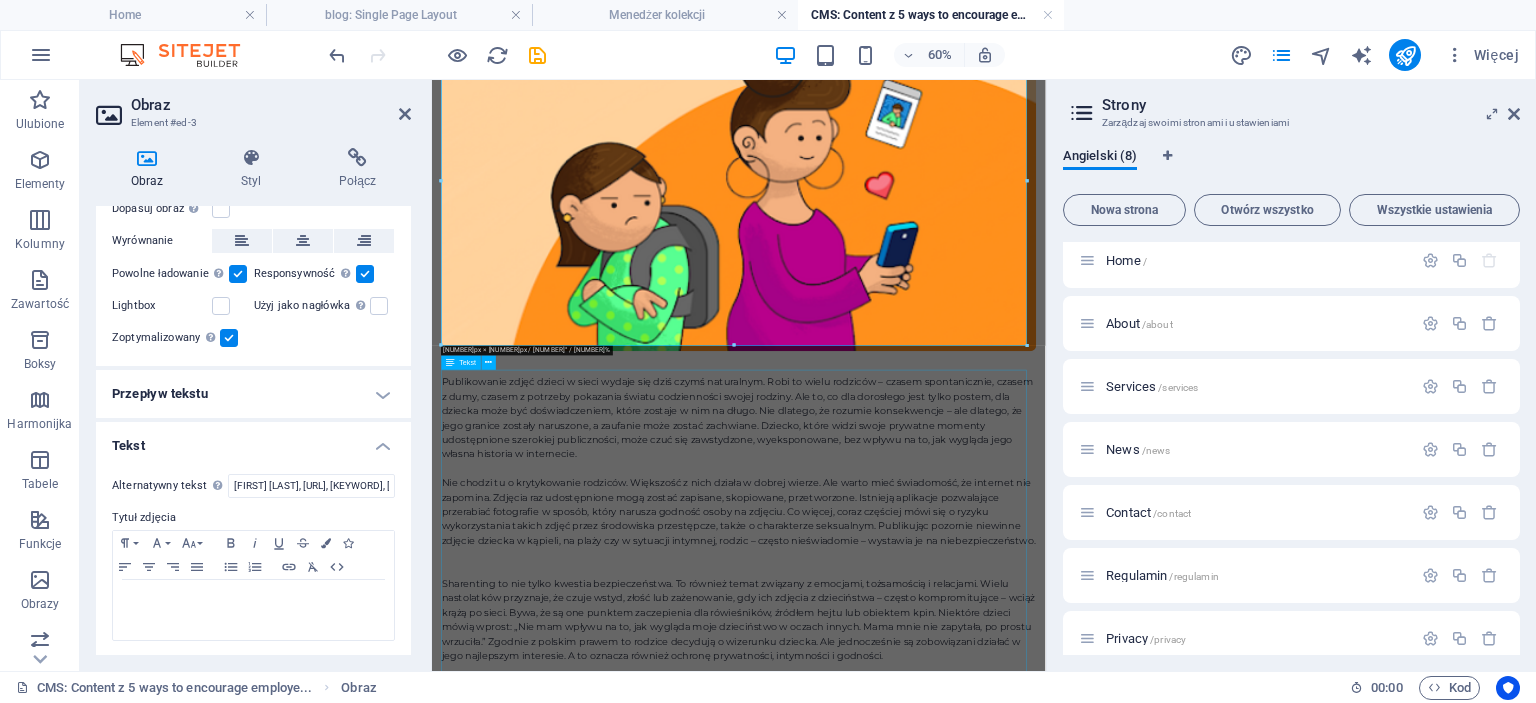 click on "Publikowanie zdjęć dzieci w sieci wydaje się dziś czymś naturalnym. Robi to wielu rodziców – czasem spontanicznie, czasem z dumy, czasem z potrzeby pokazania światu codzienności swojej rodziny. Ale to, co dla dorosłego jest tylko postem, dla dziecka może być doświadczeniem, które zostaje w nim na długo. Nie dlatego, że rozumie konsekwencje – ale dlatego, że jego granice zostały naruszone, a zaufanie może zostać zachwiane. Dziecko, które widzi swoje prywatne momenty udostępnione szerokiej publiczności, może czuć się zawstydzone, wyeksponowane, bez wpływu na to, jak wygląda jego własna historia w internecie. Dzieci zasługują na dzieciństwo, które nie jest publiczne. Na chwilę tylko dla siebie i swoich najbliższych. Na możliwość budowania swojej tożsamości na własnych zasadach, a nie w cieniu cudzych postów." at bounding box center (943, 956) 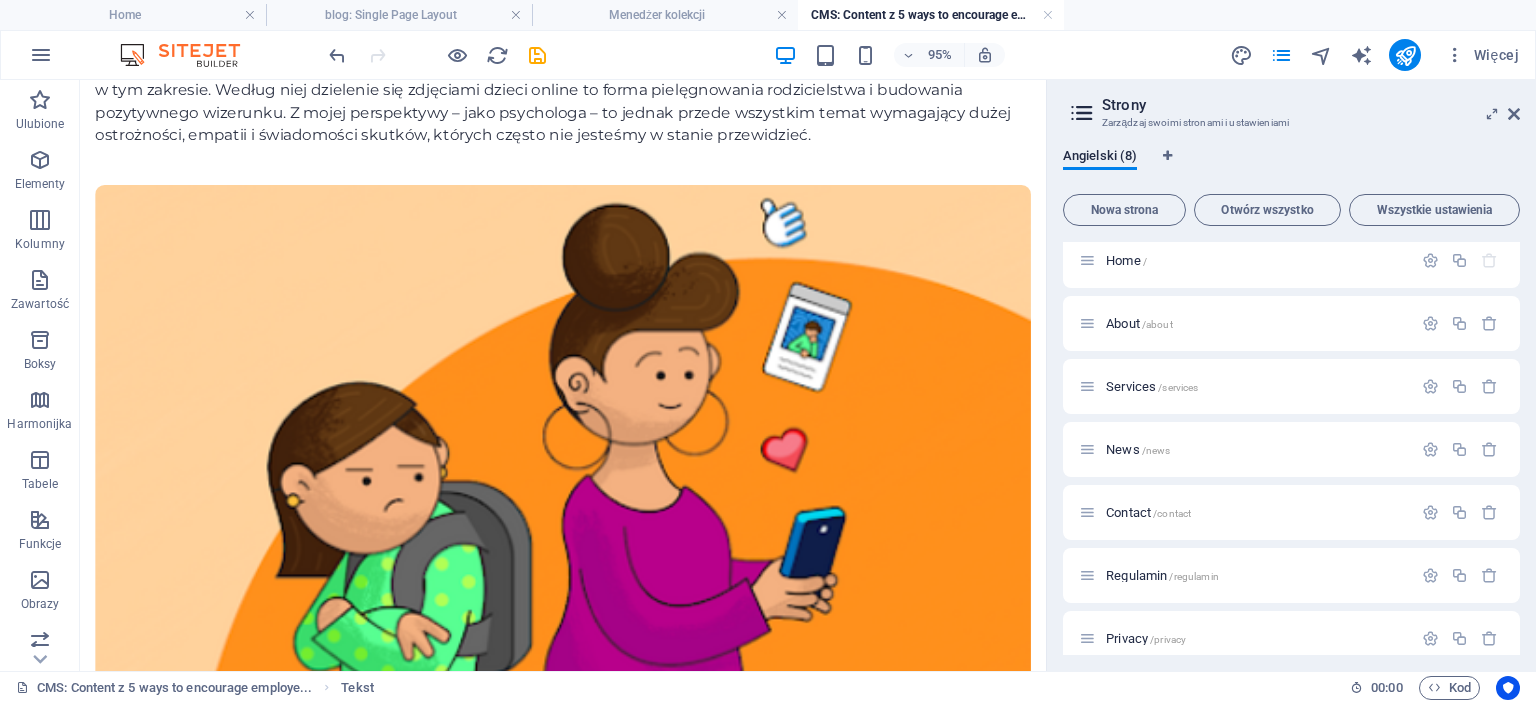 scroll, scrollTop: 0, scrollLeft: 0, axis: both 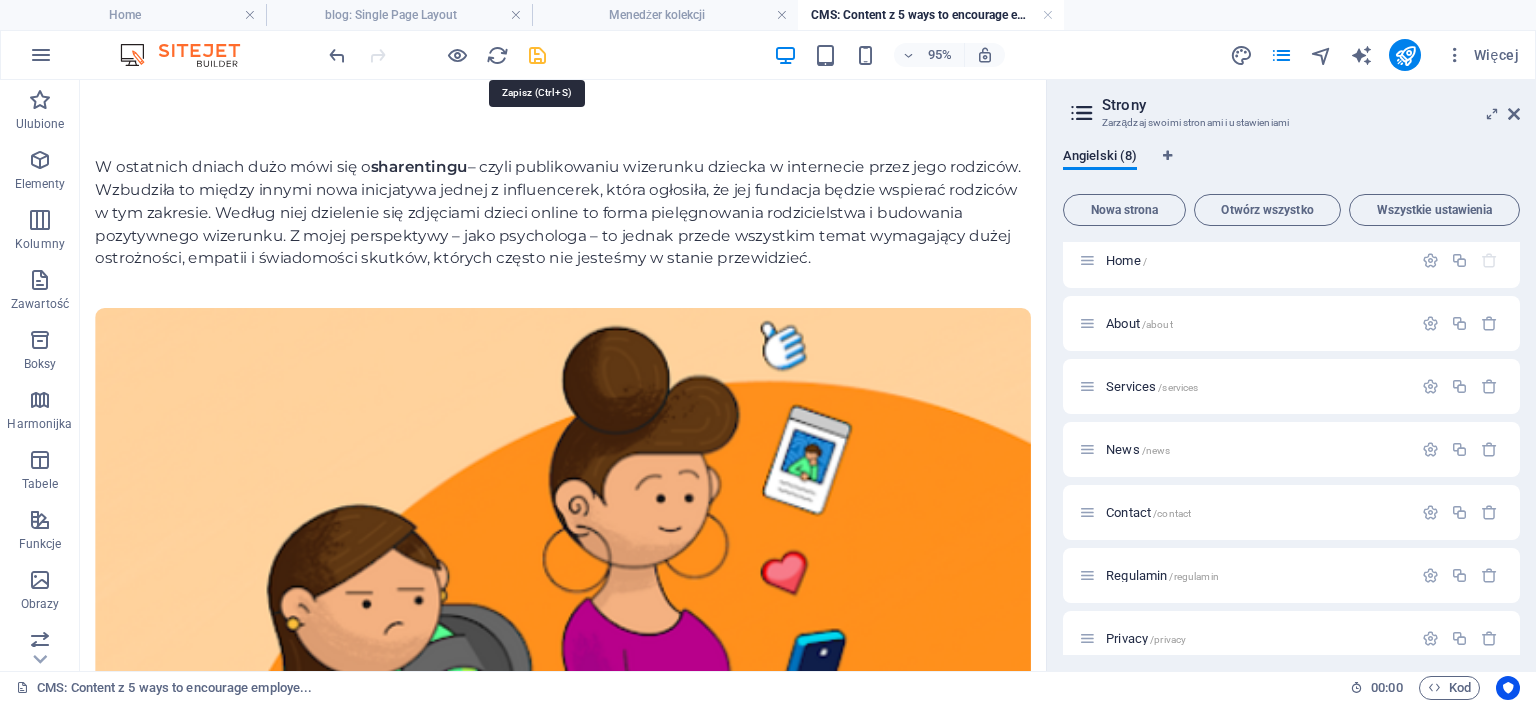 click at bounding box center (537, 55) 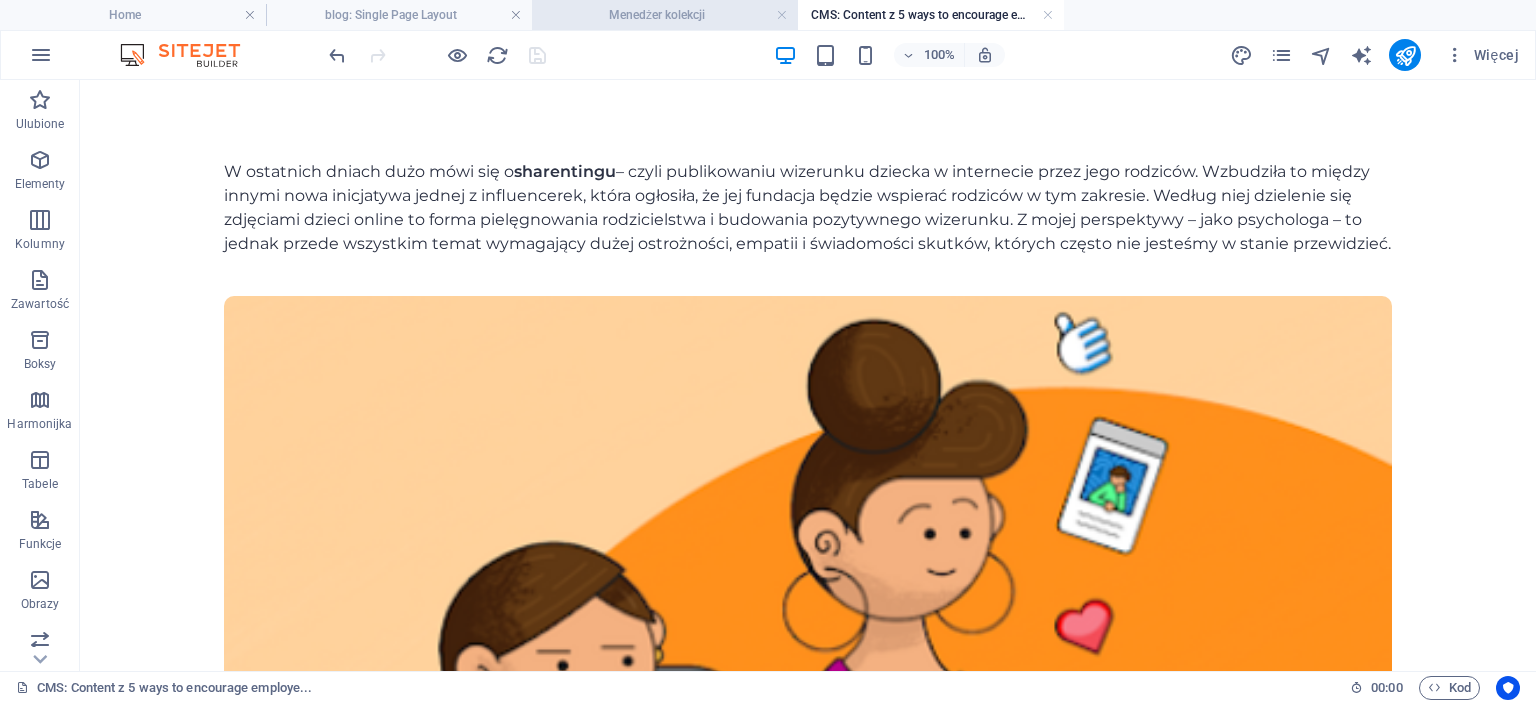 click on "Menedżer kolekcji" at bounding box center [665, 15] 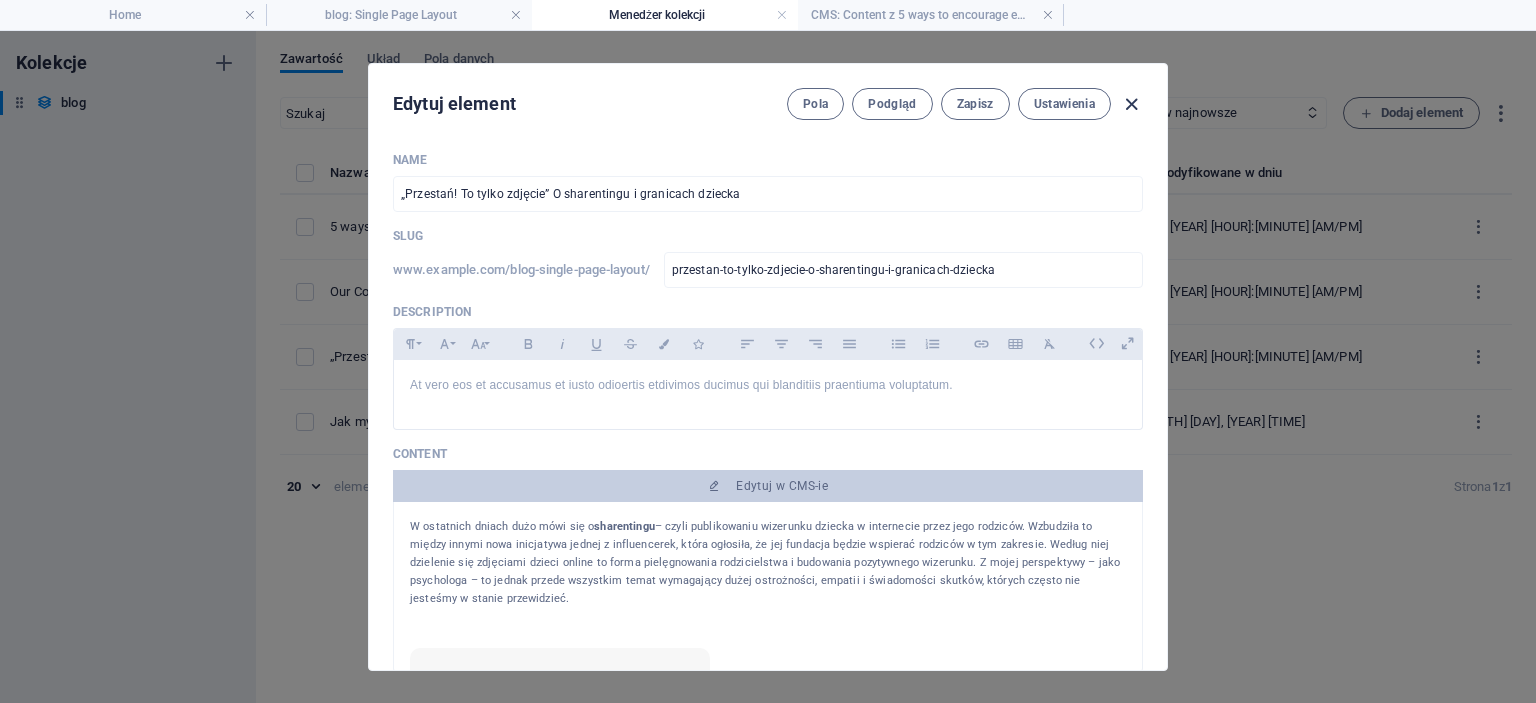 click at bounding box center (1131, 104) 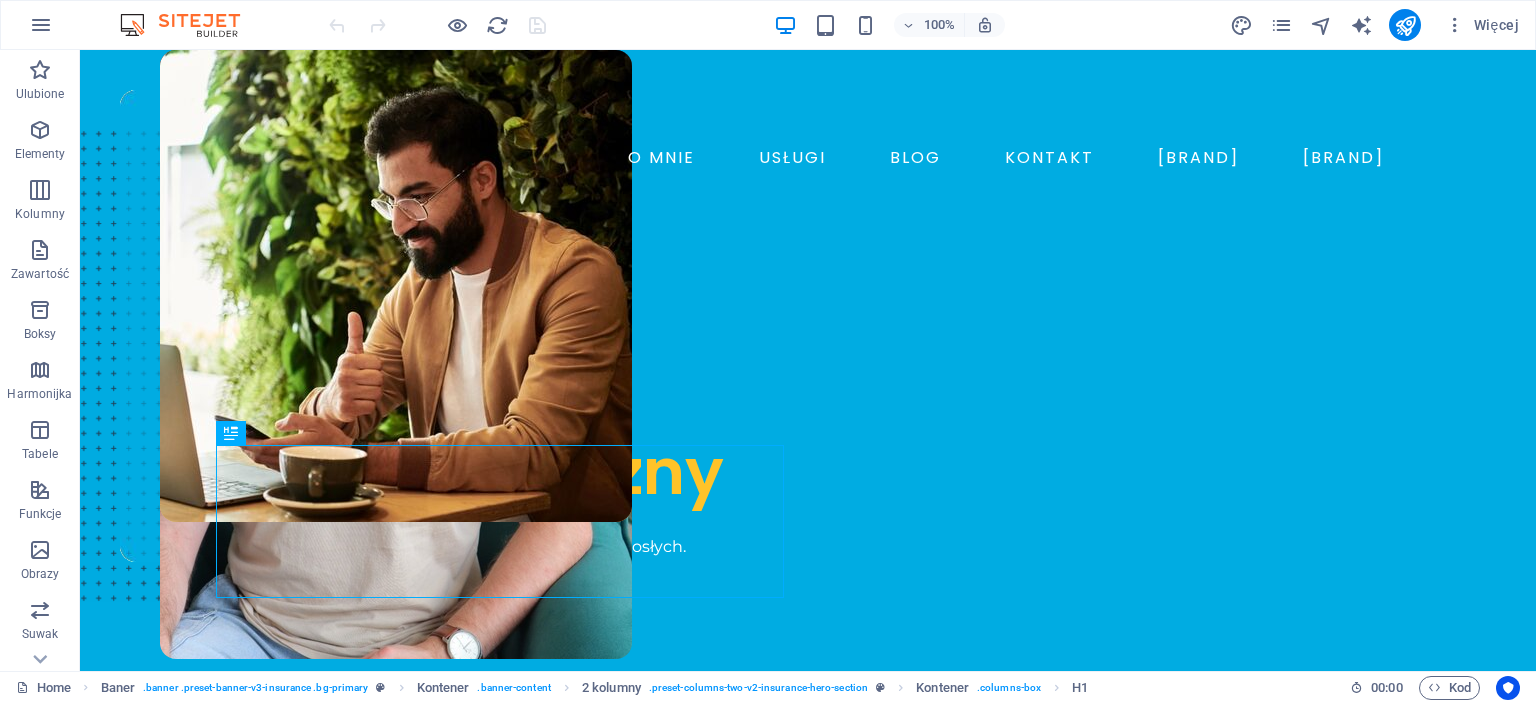 scroll, scrollTop: 0, scrollLeft: 0, axis: both 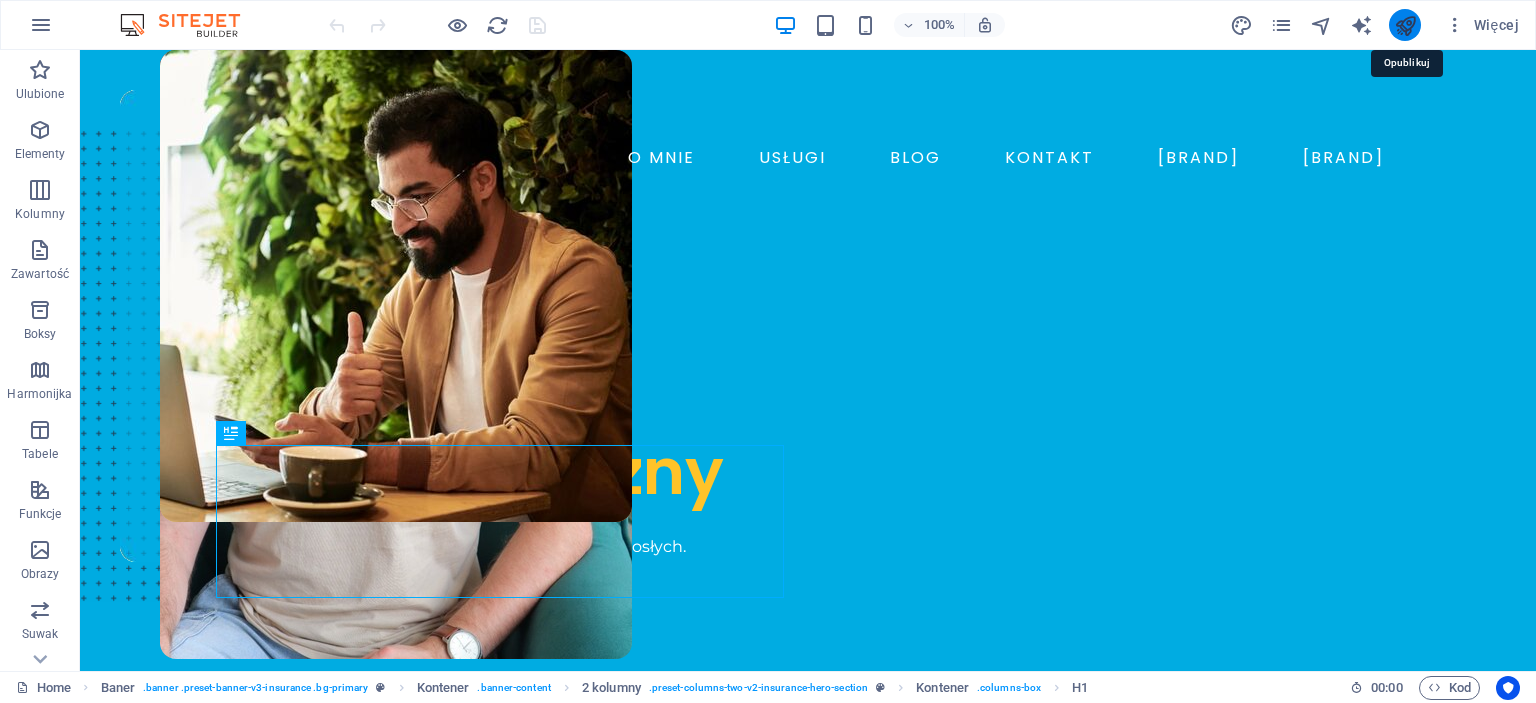 click at bounding box center [1405, 25] 